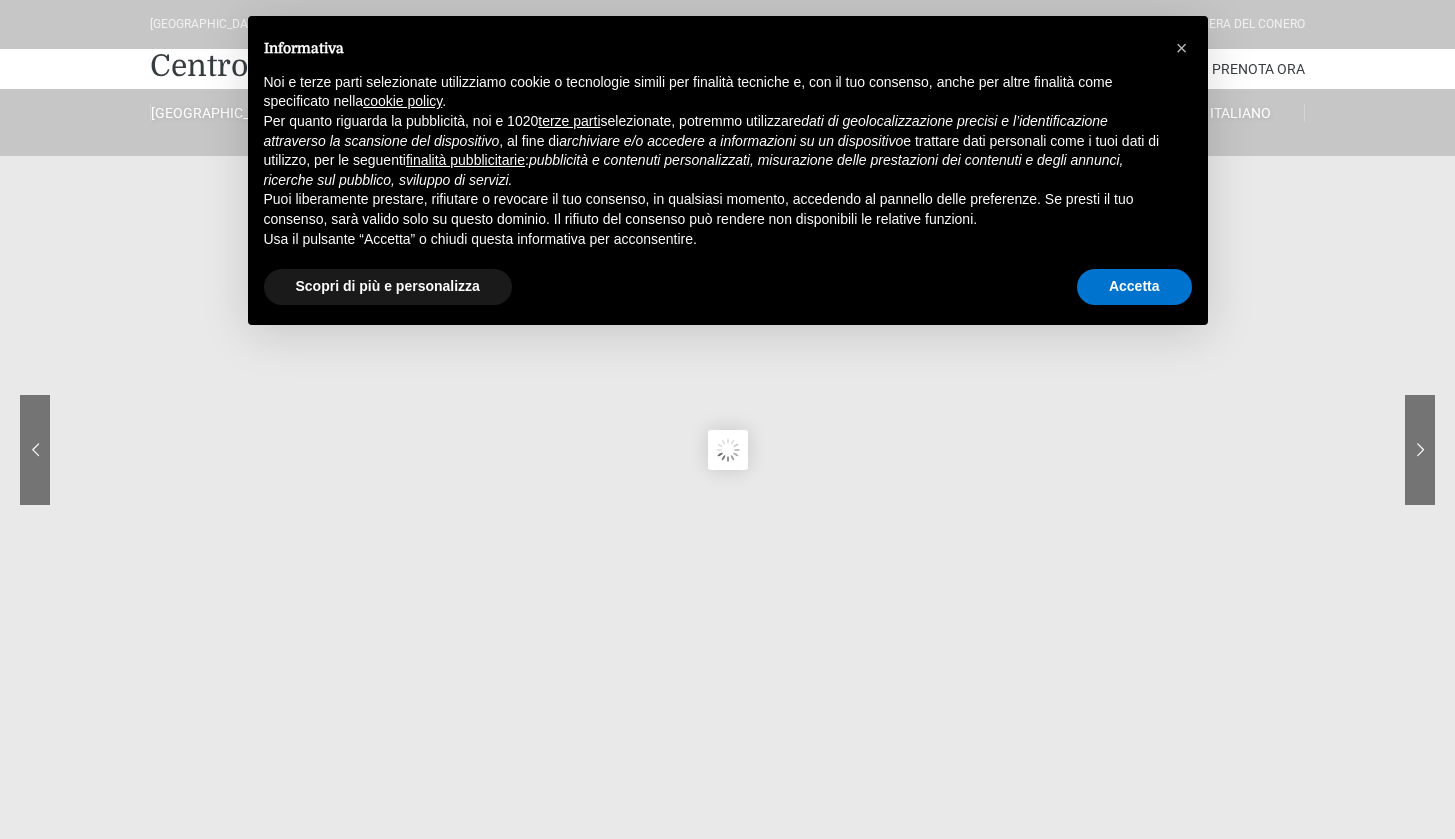 scroll, scrollTop: 0, scrollLeft: 0, axis: both 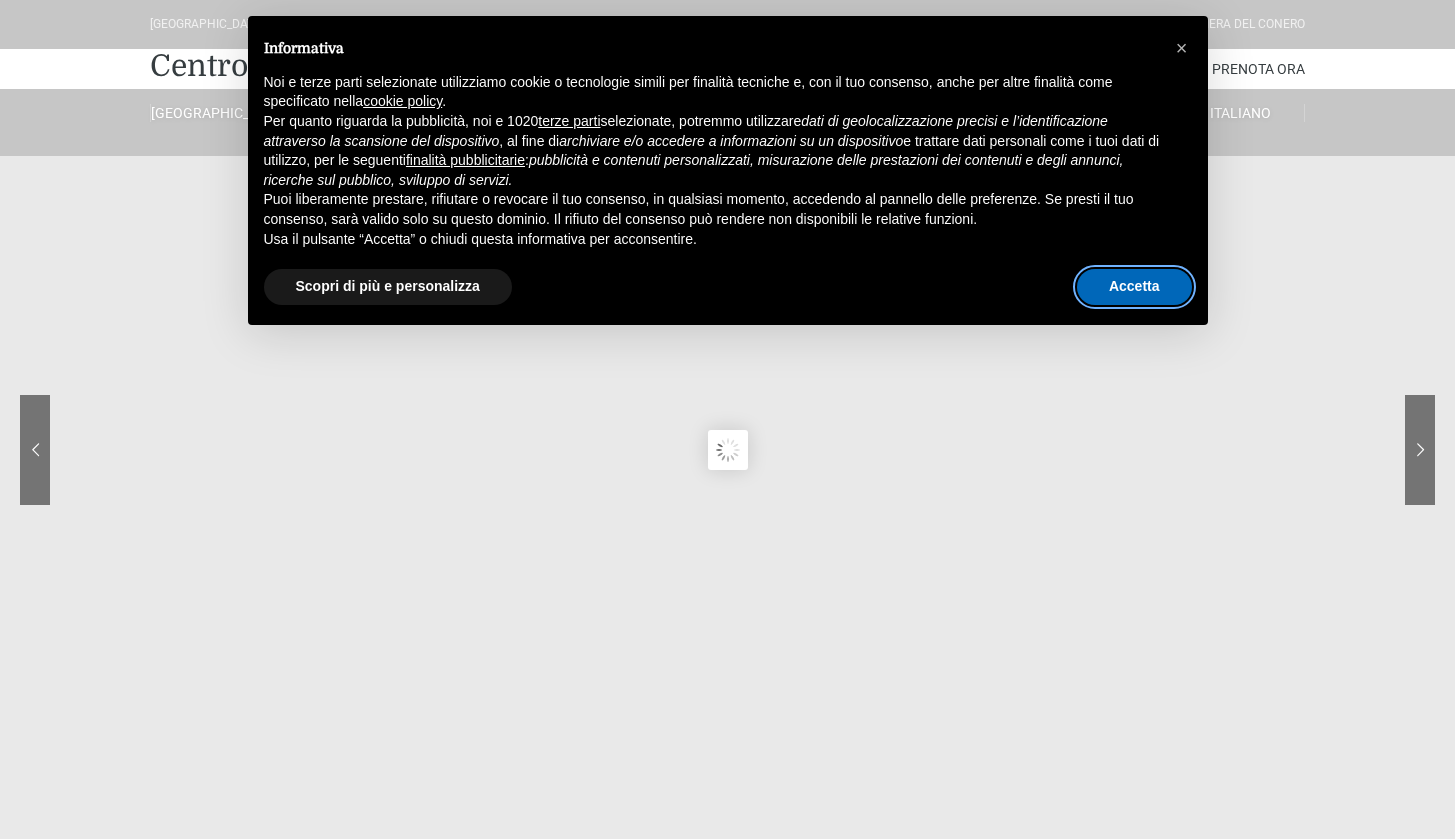 click on "Accetta" at bounding box center [1134, 287] 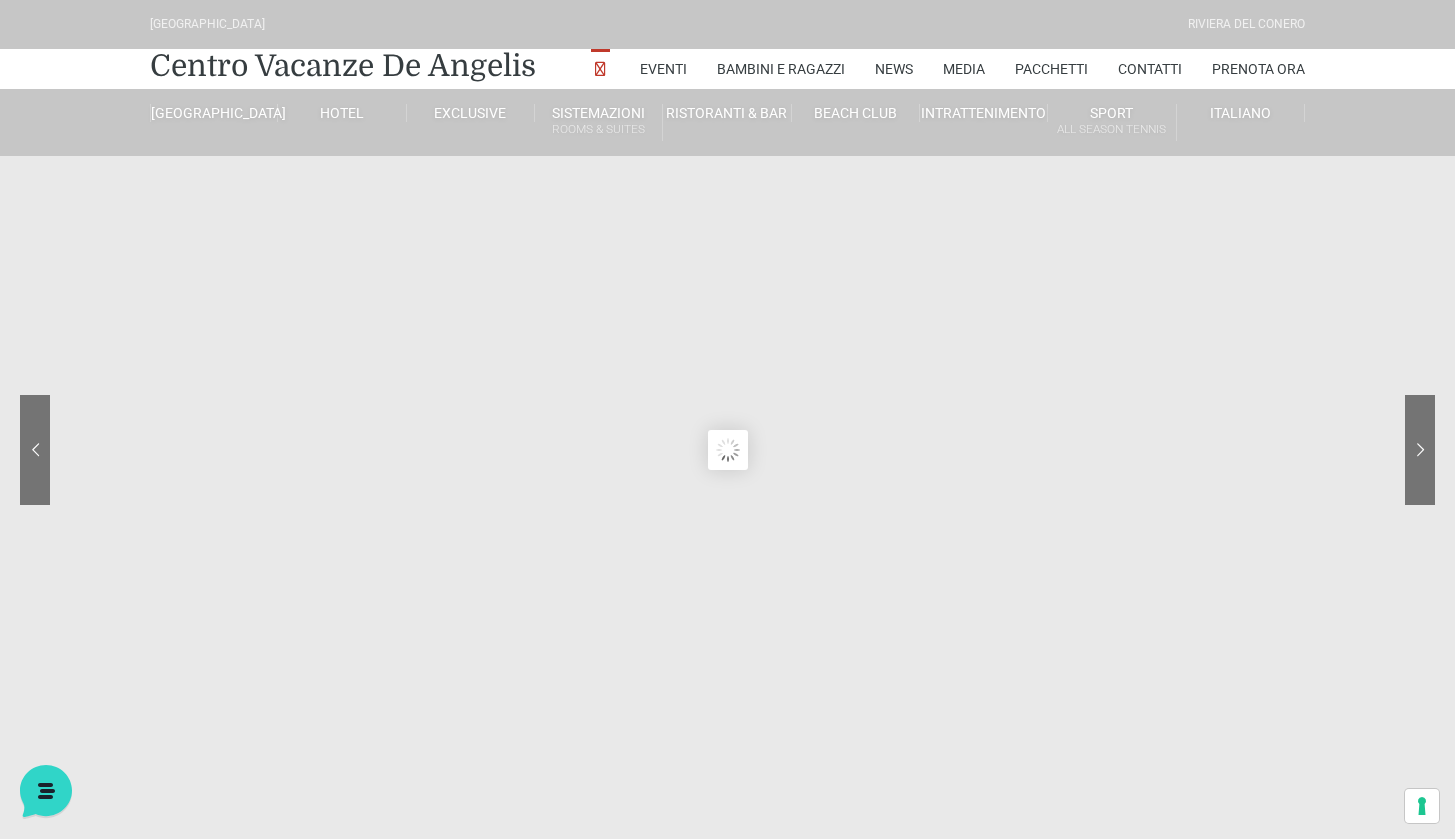 scroll, scrollTop: 0, scrollLeft: 0, axis: both 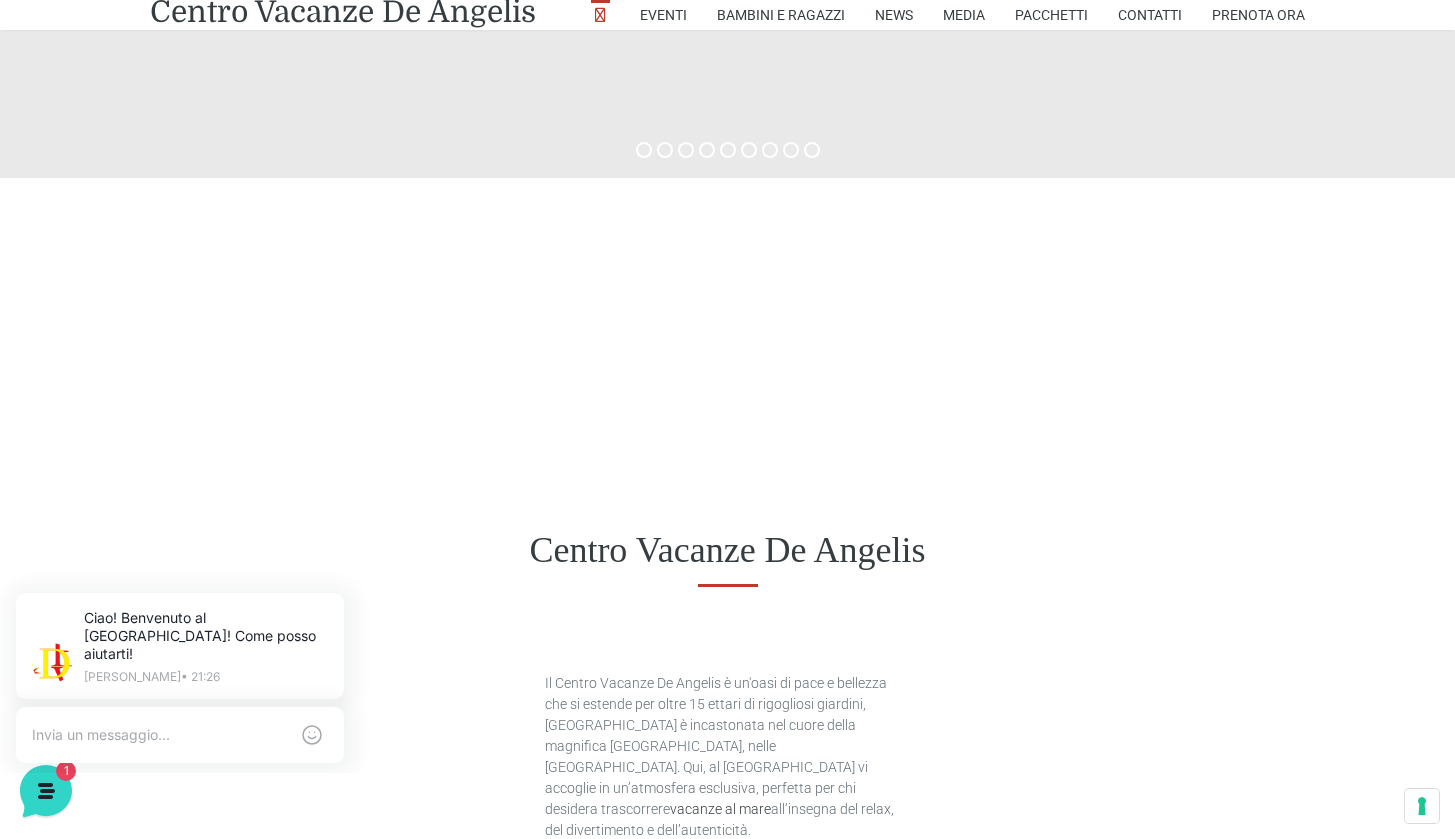 click on "Centro Vacanze De Angelis" at bounding box center [727, 550] 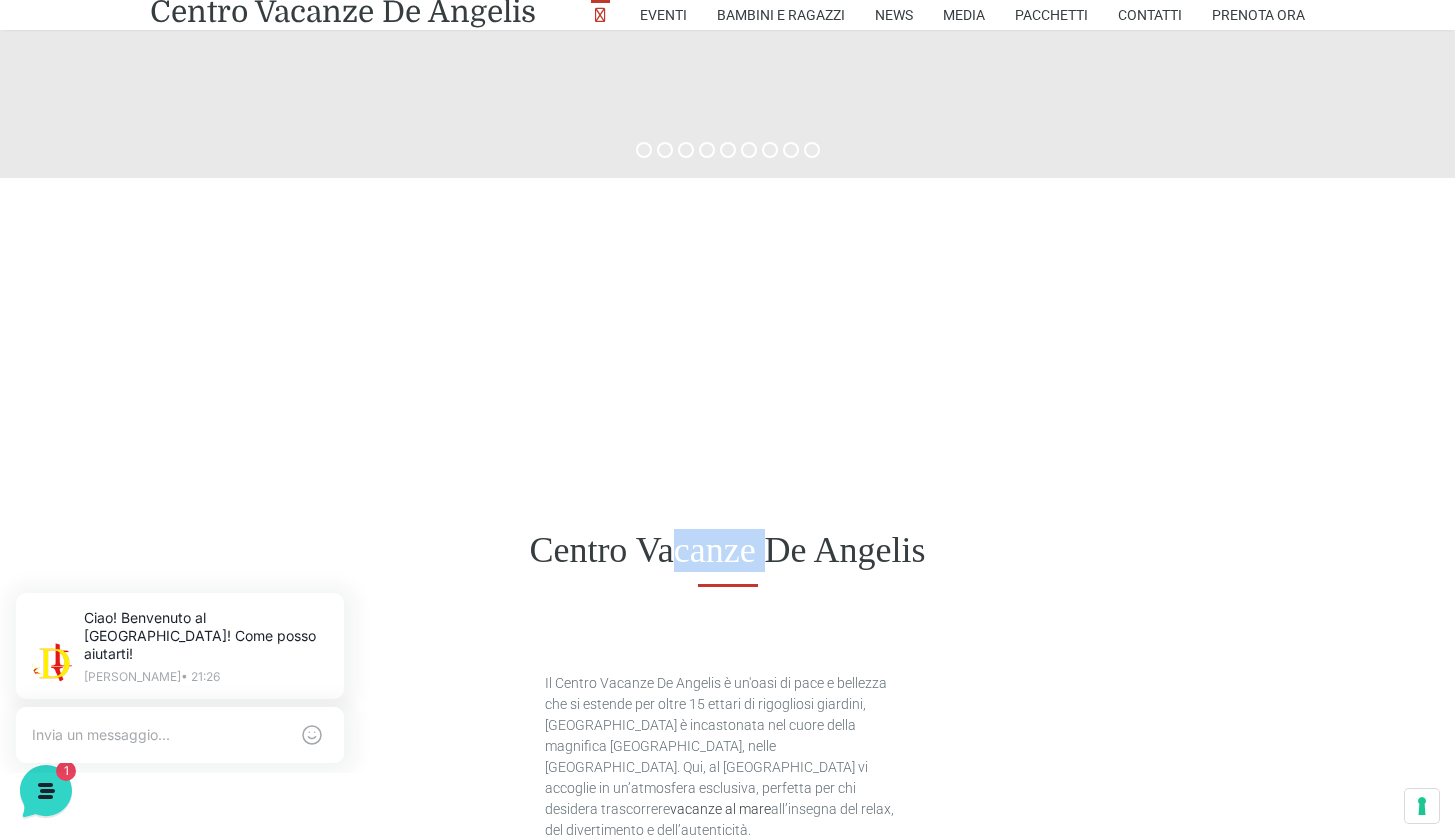 click on "Centro Vacanze De Angelis" at bounding box center [727, 550] 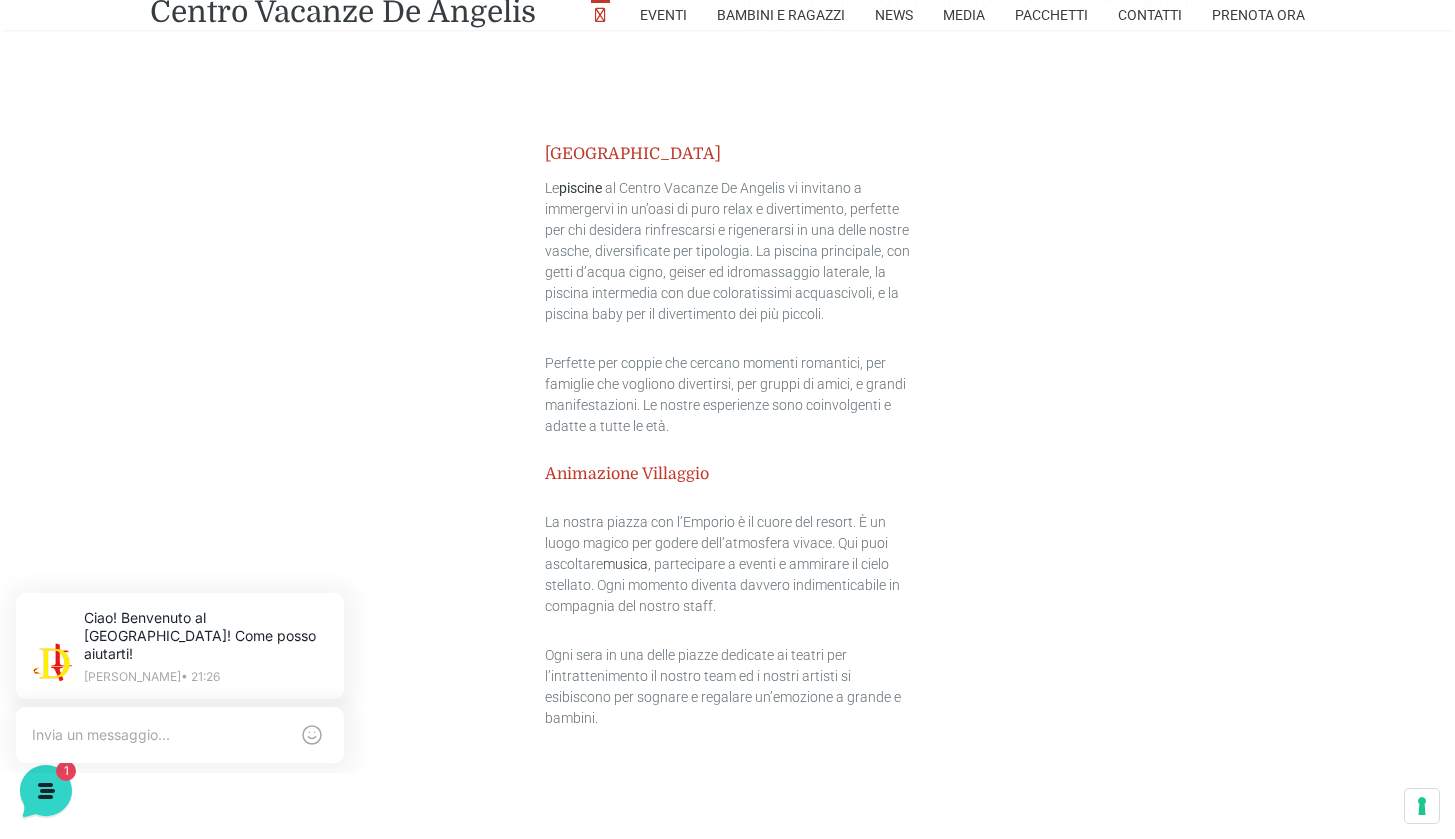 scroll, scrollTop: 3070, scrollLeft: 0, axis: vertical 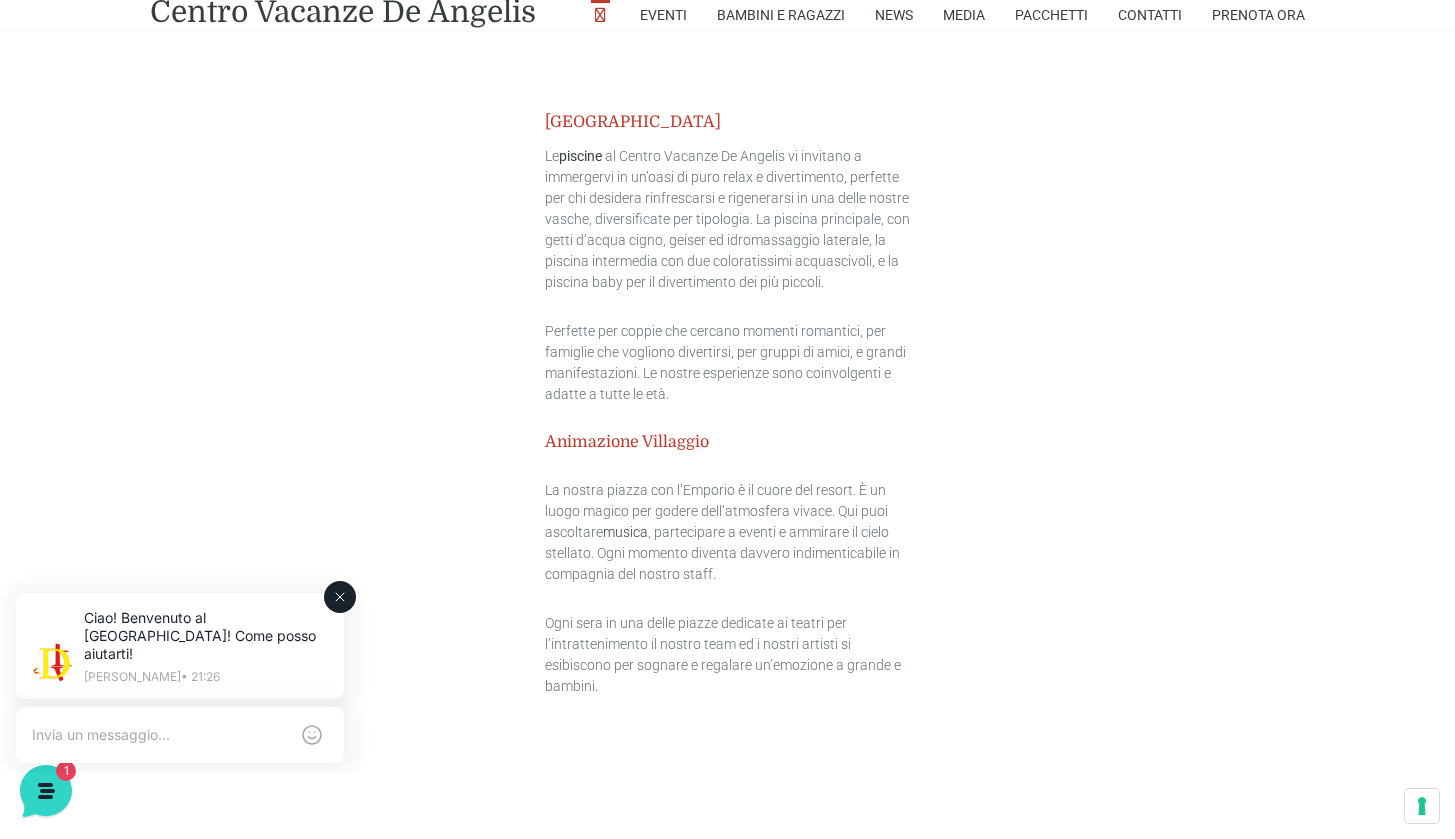 click 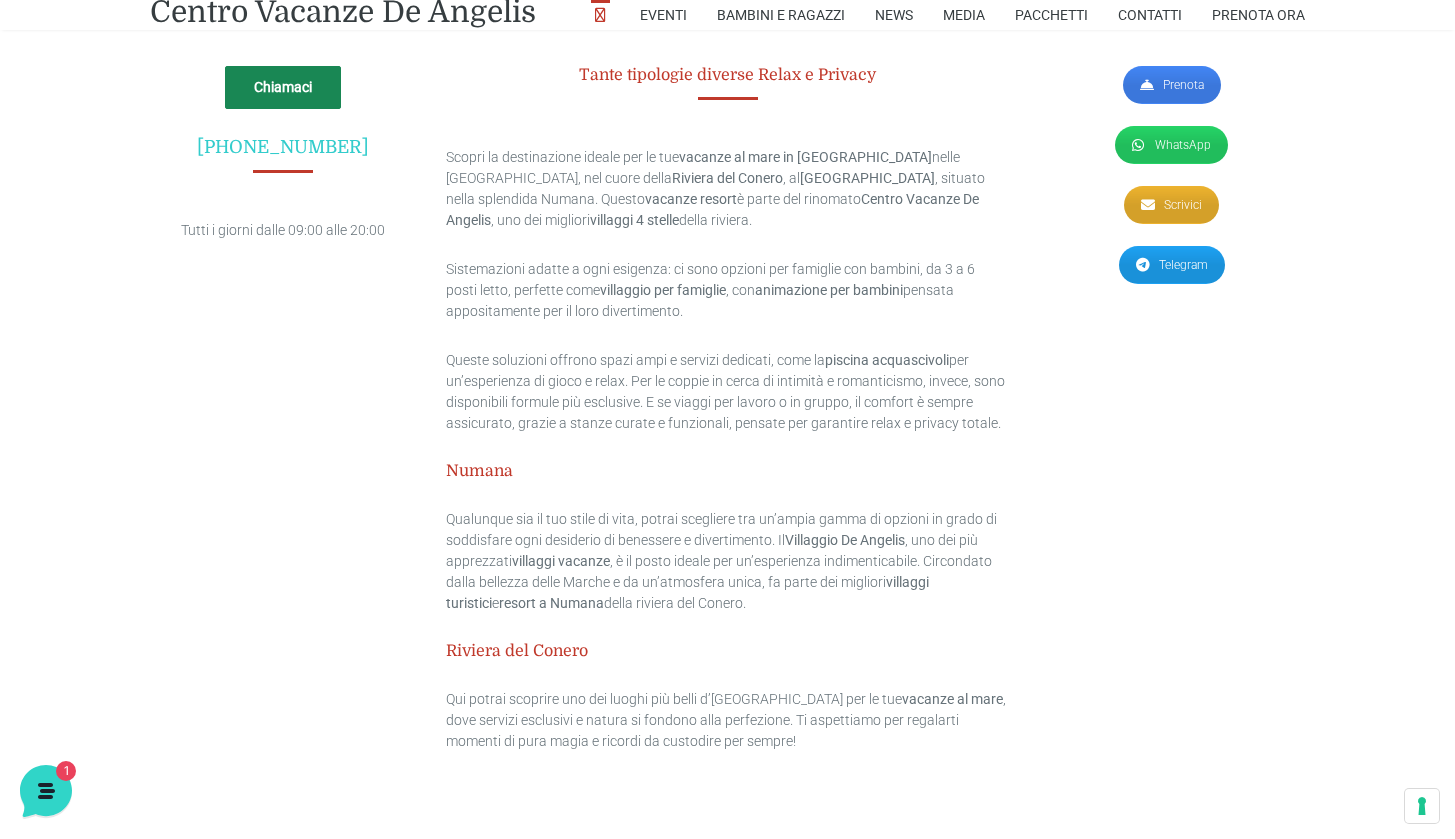 scroll, scrollTop: 5466, scrollLeft: 0, axis: vertical 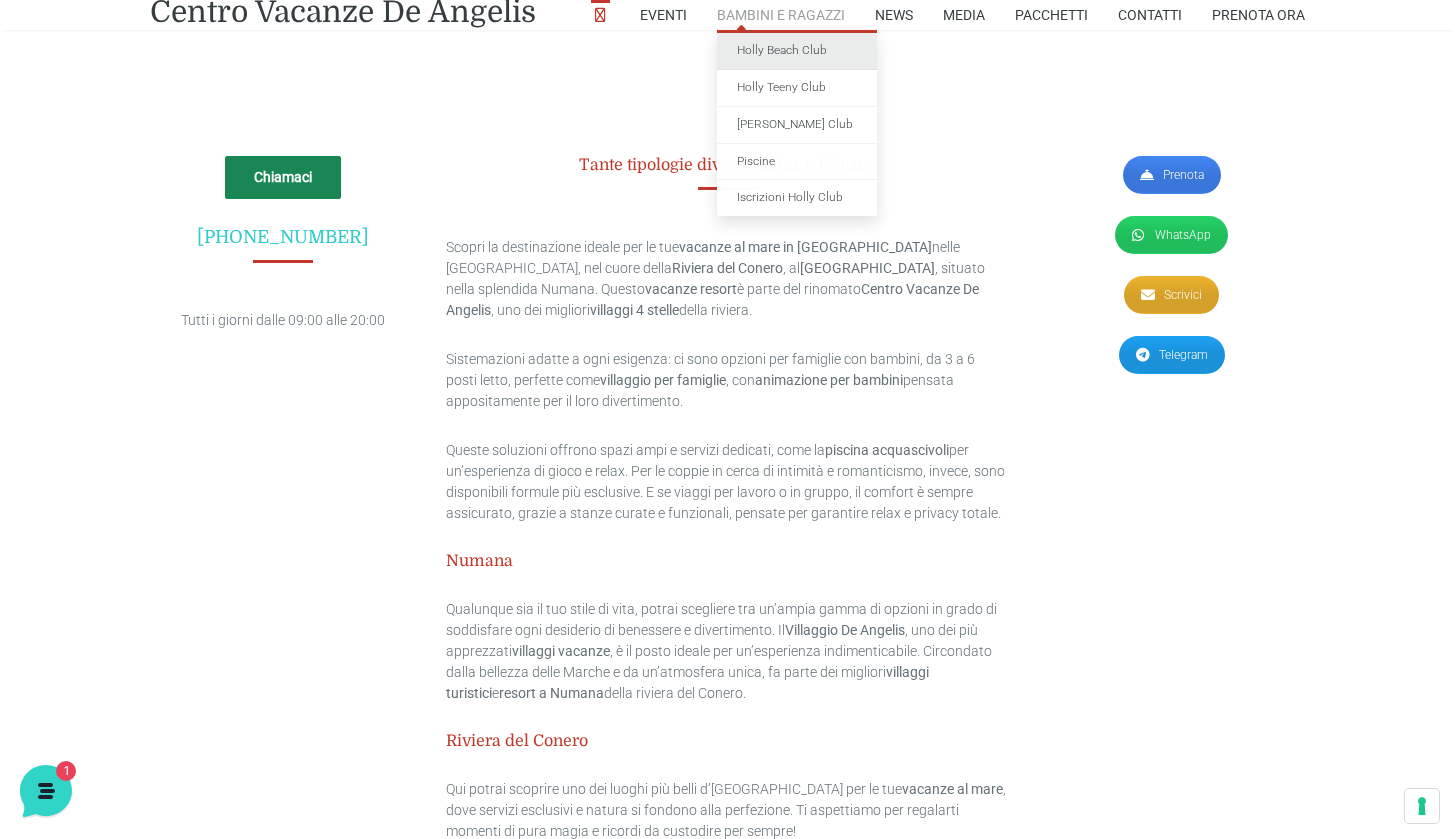 click on "Holly Beach Club" at bounding box center (797, 51) 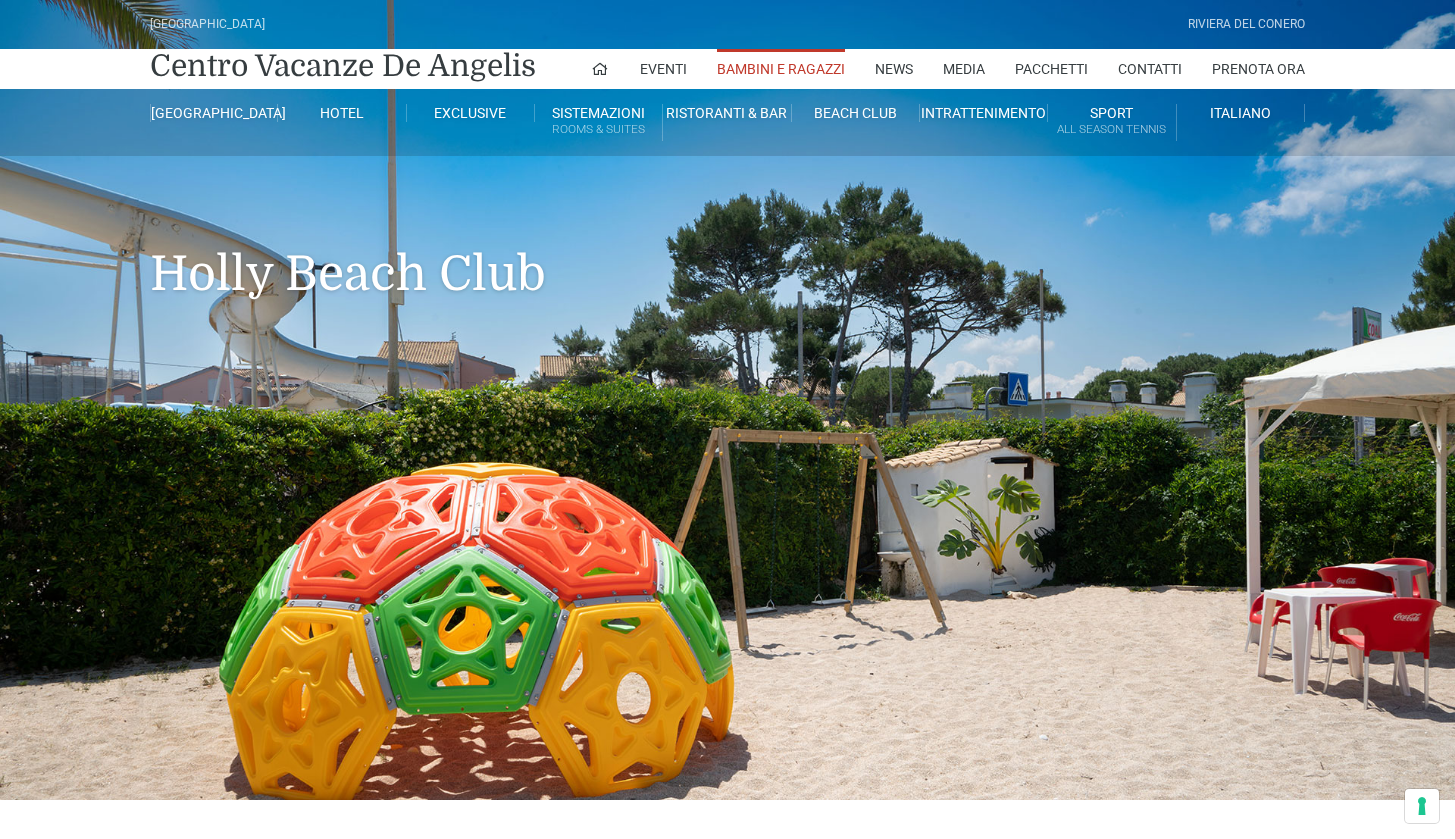 scroll, scrollTop: 0, scrollLeft: 0, axis: both 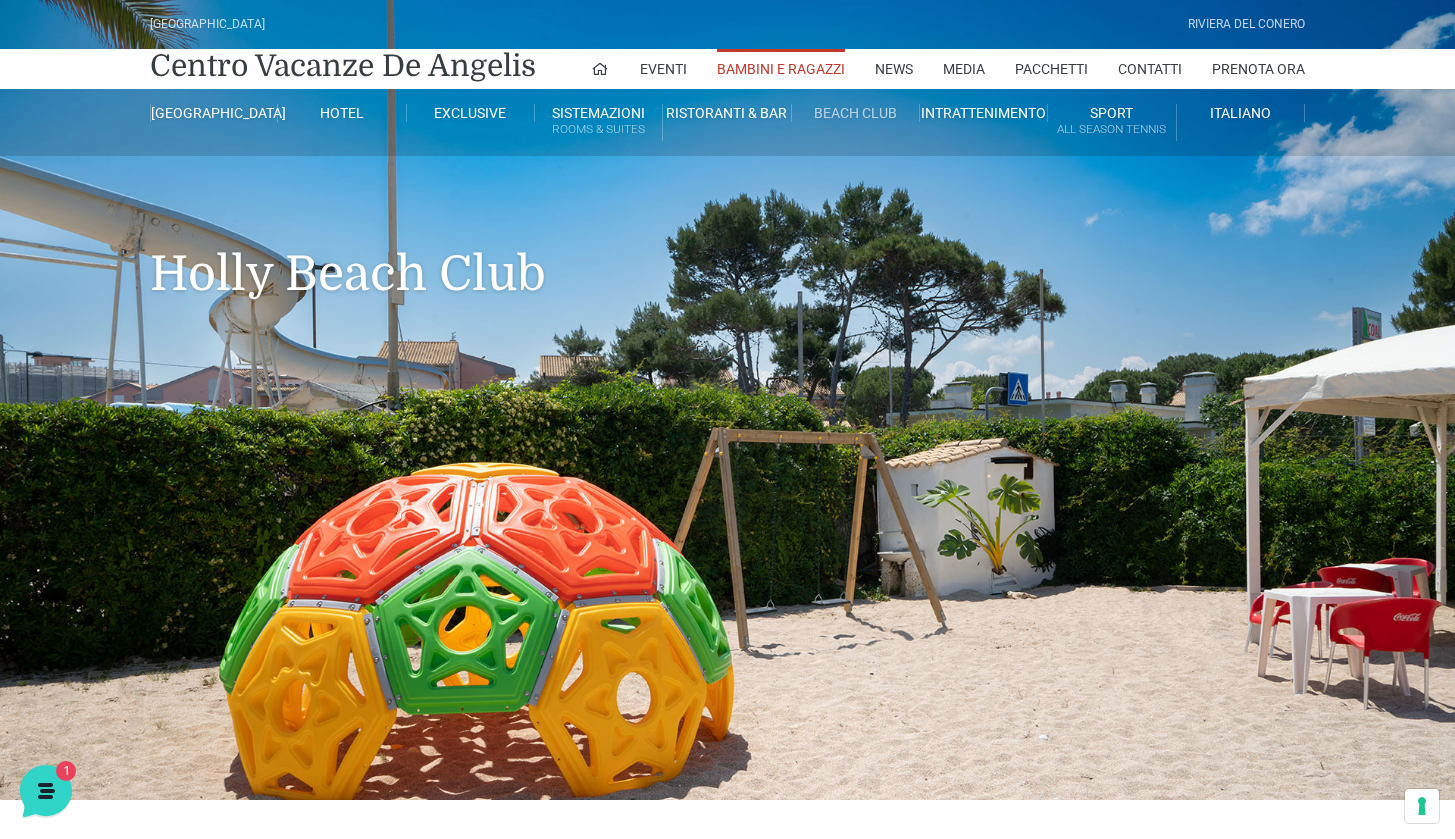 click on "Beach Club" at bounding box center (856, 113) 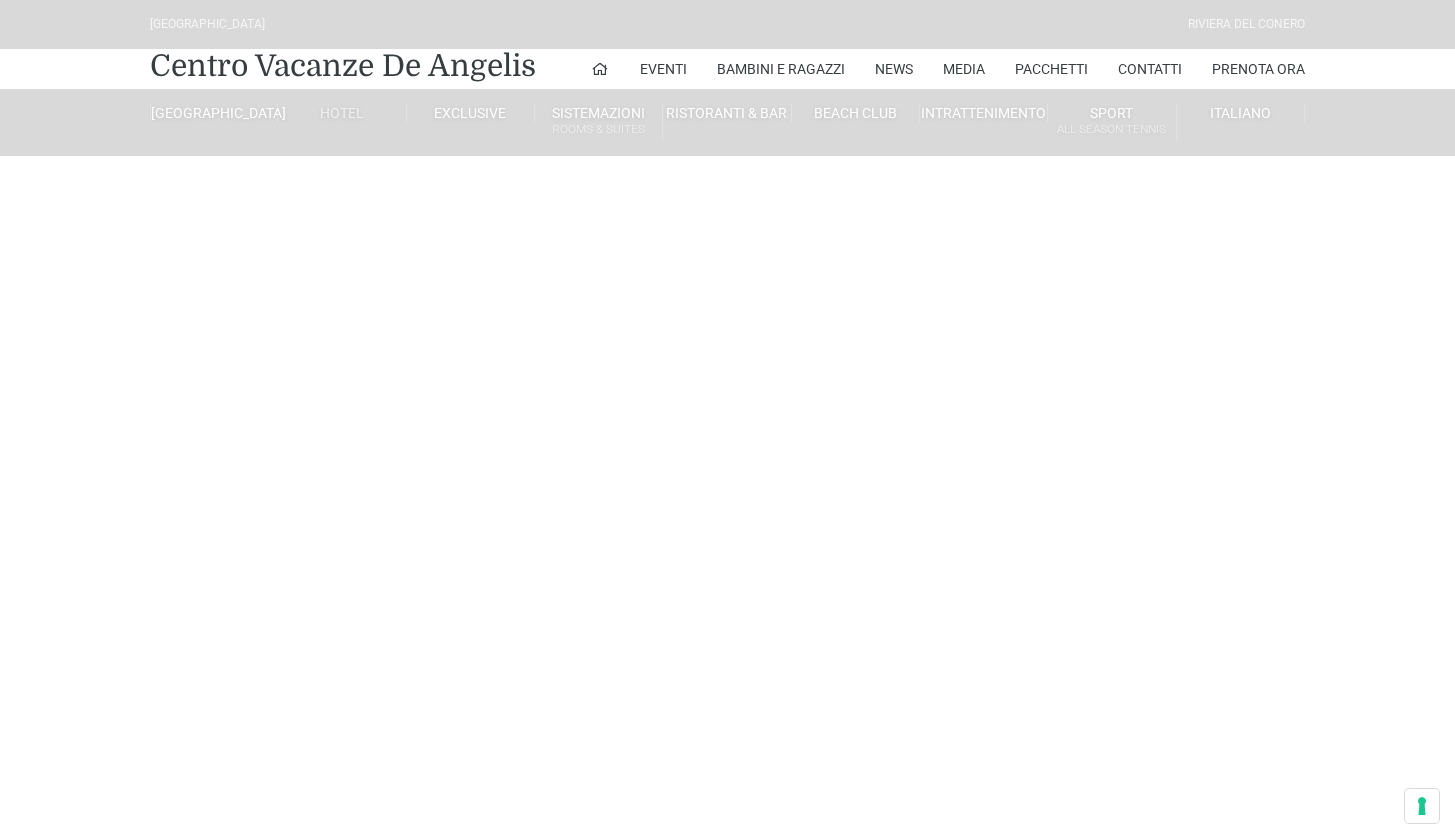 scroll, scrollTop: 0, scrollLeft: 0, axis: both 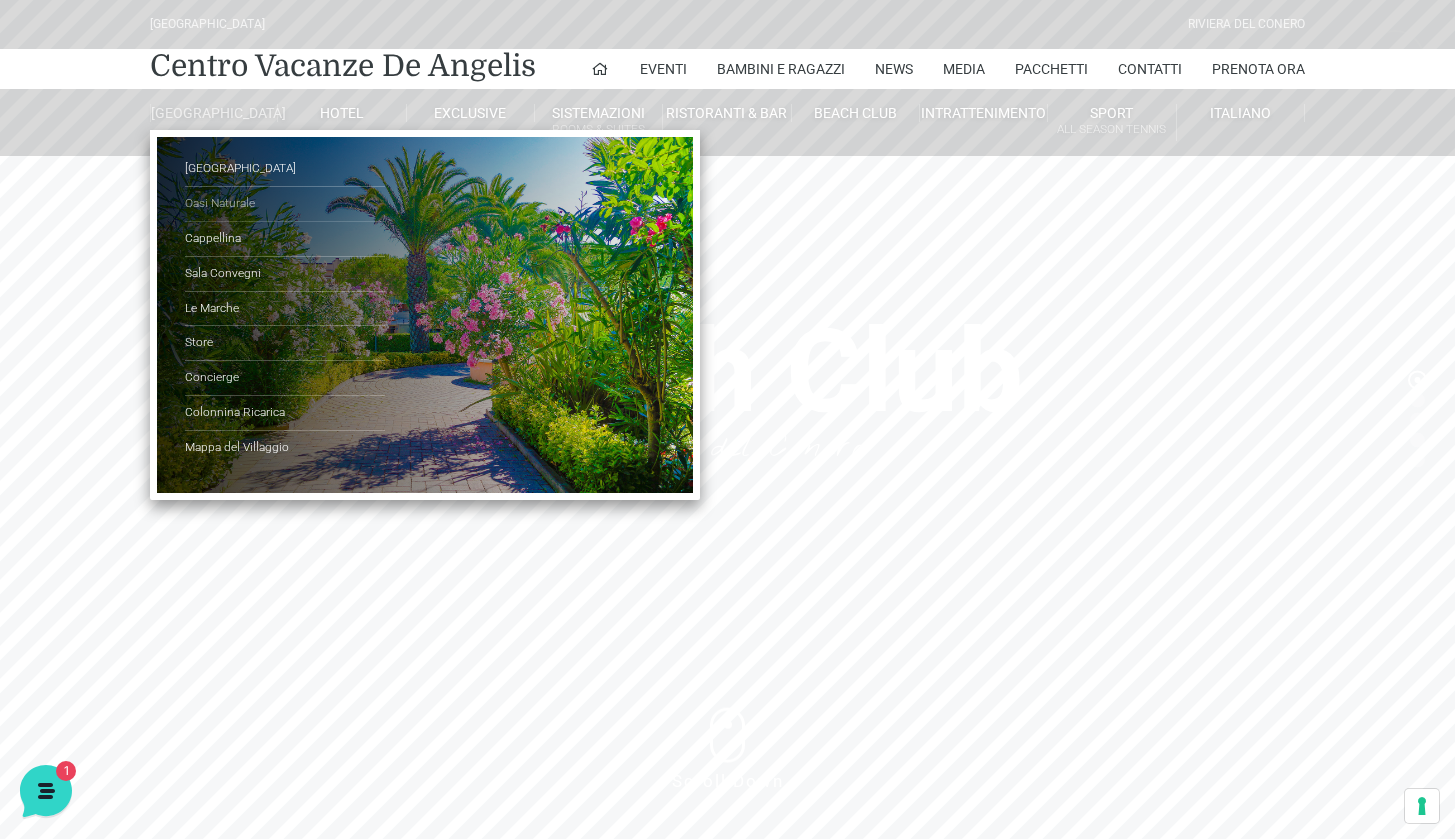 click on "Oasi Naturale" at bounding box center (285, 204) 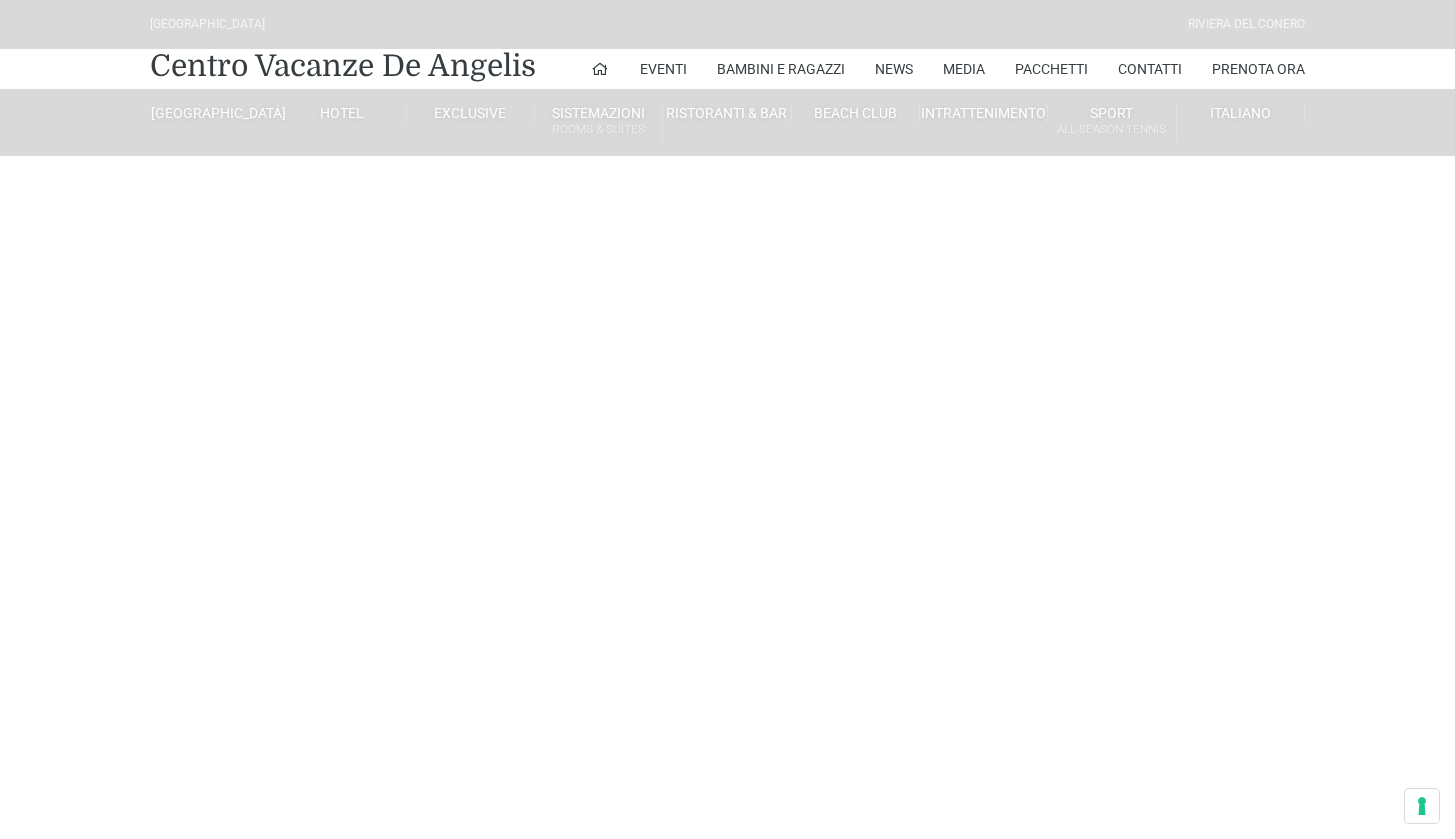 scroll, scrollTop: 0, scrollLeft: 0, axis: both 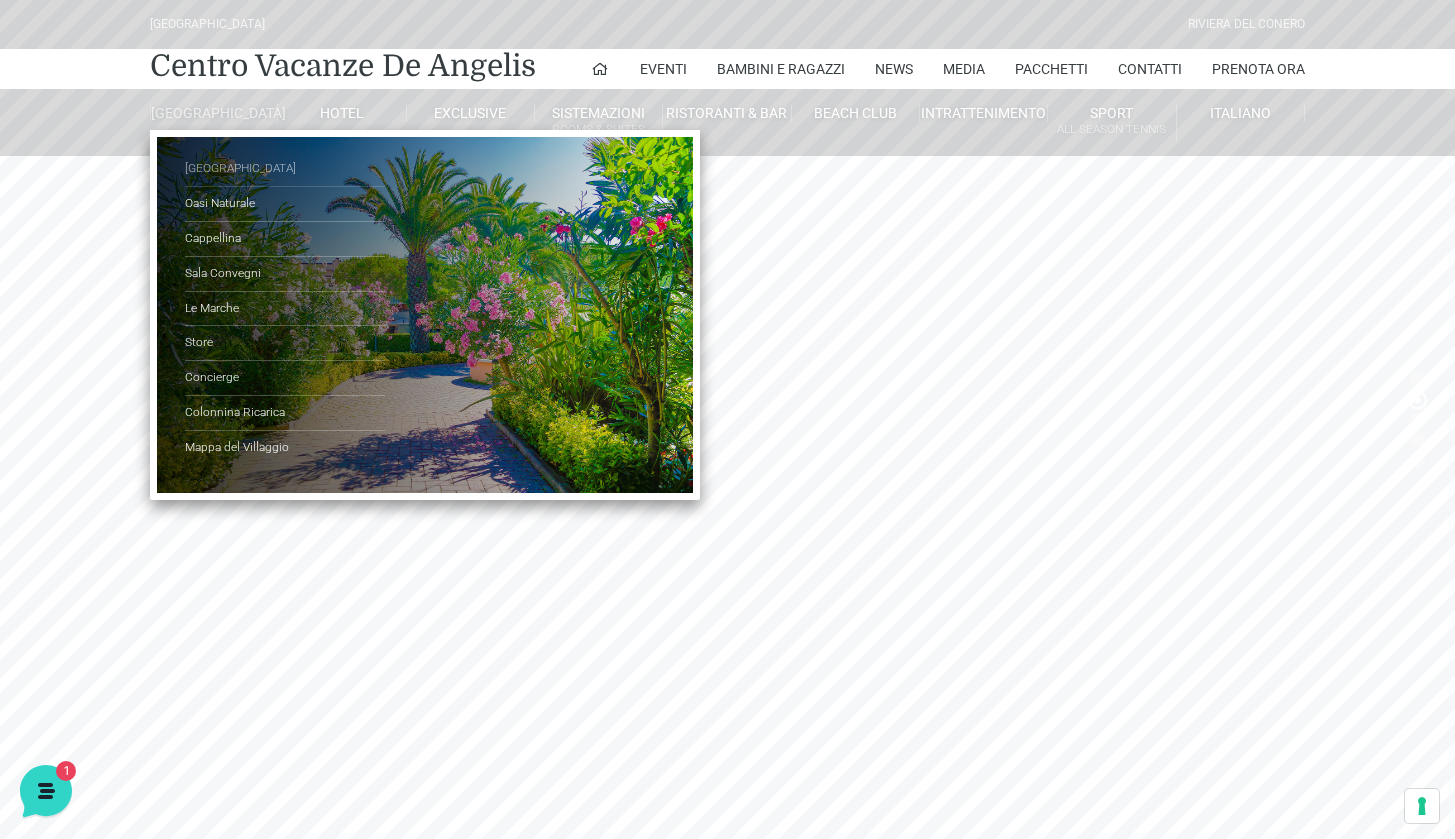click on "[GEOGRAPHIC_DATA]" at bounding box center (285, 169) 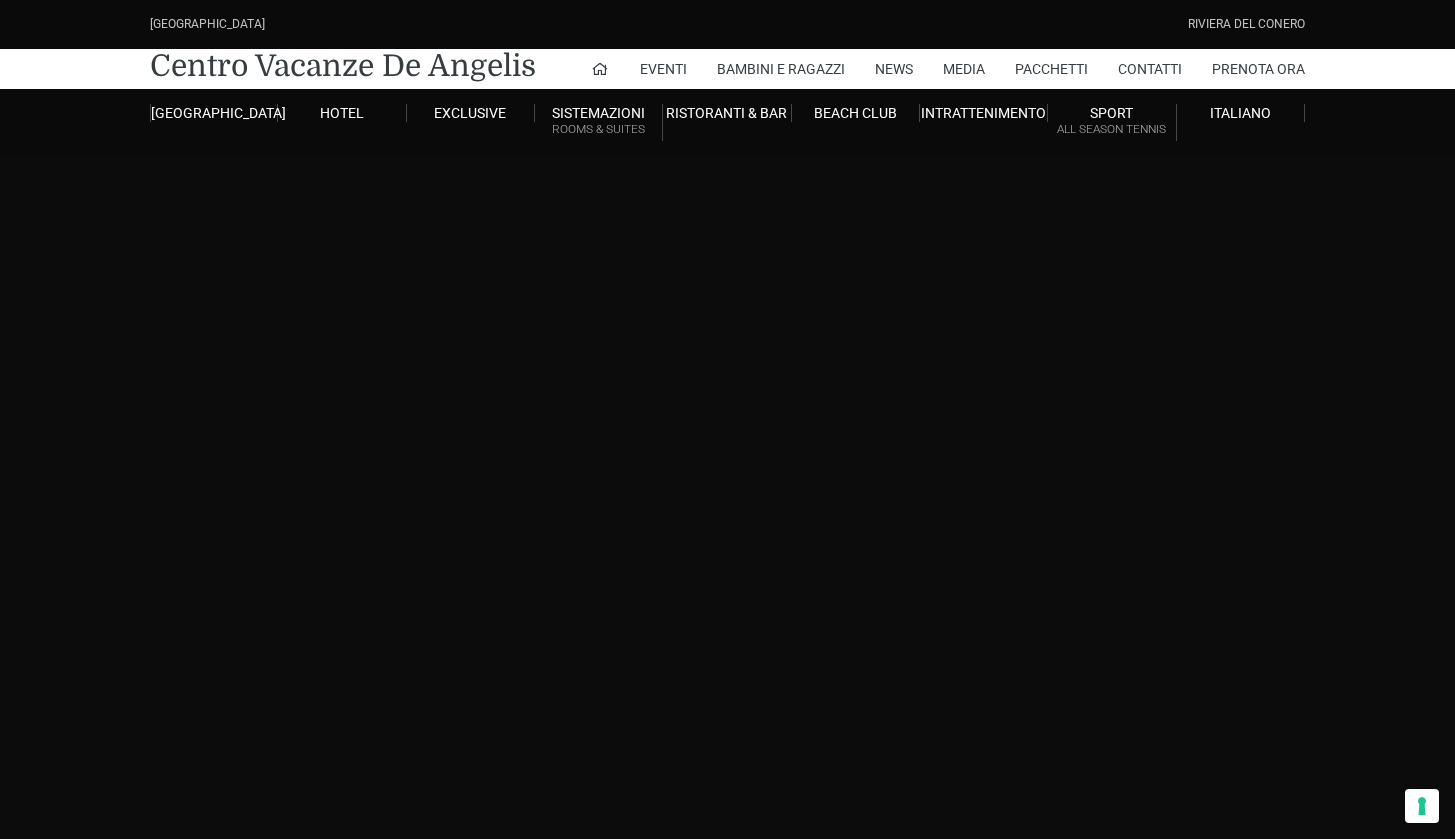 scroll, scrollTop: 0, scrollLeft: 0, axis: both 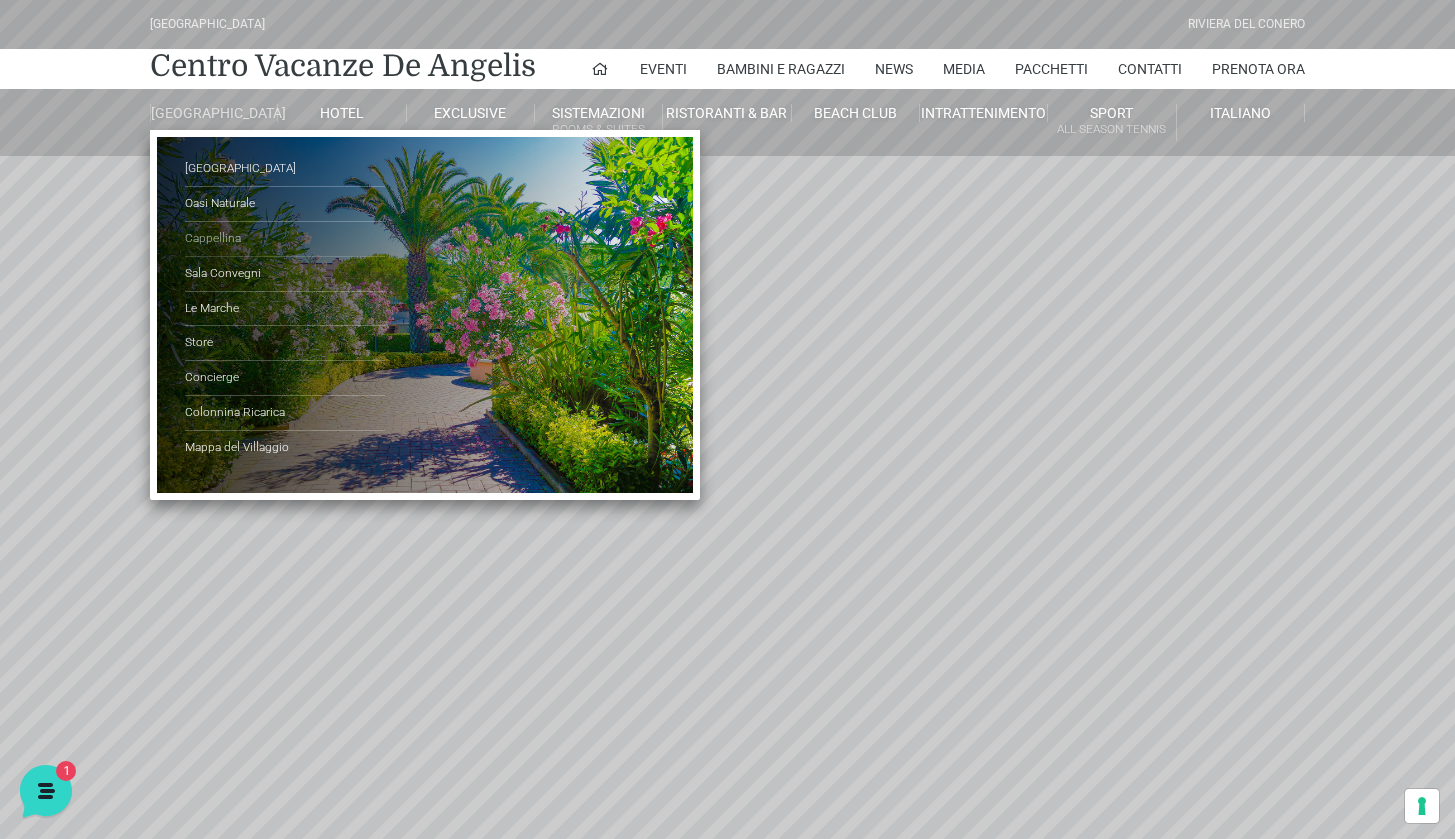 click on "Cappellina" at bounding box center [285, 239] 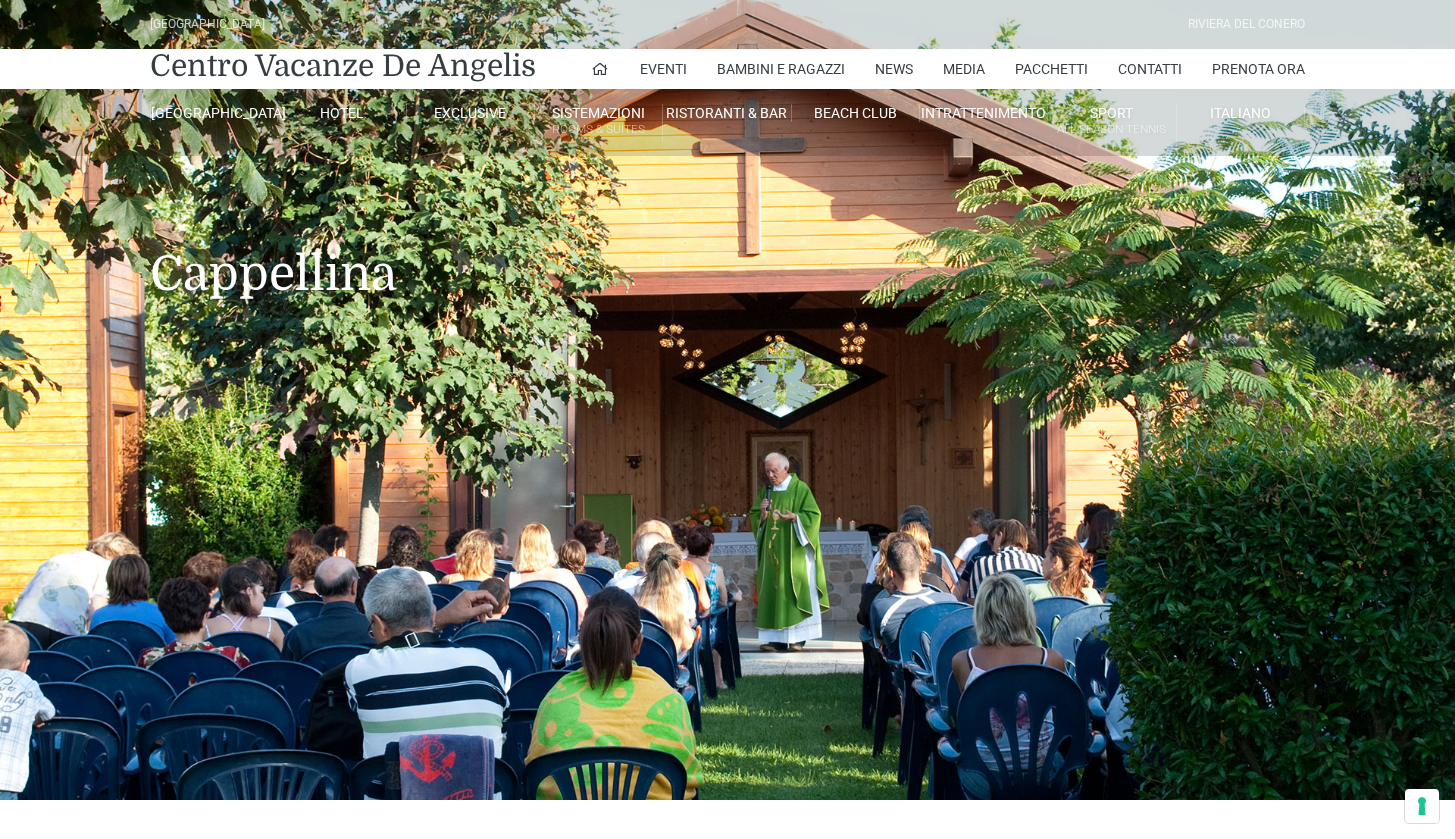 scroll, scrollTop: 0, scrollLeft: 0, axis: both 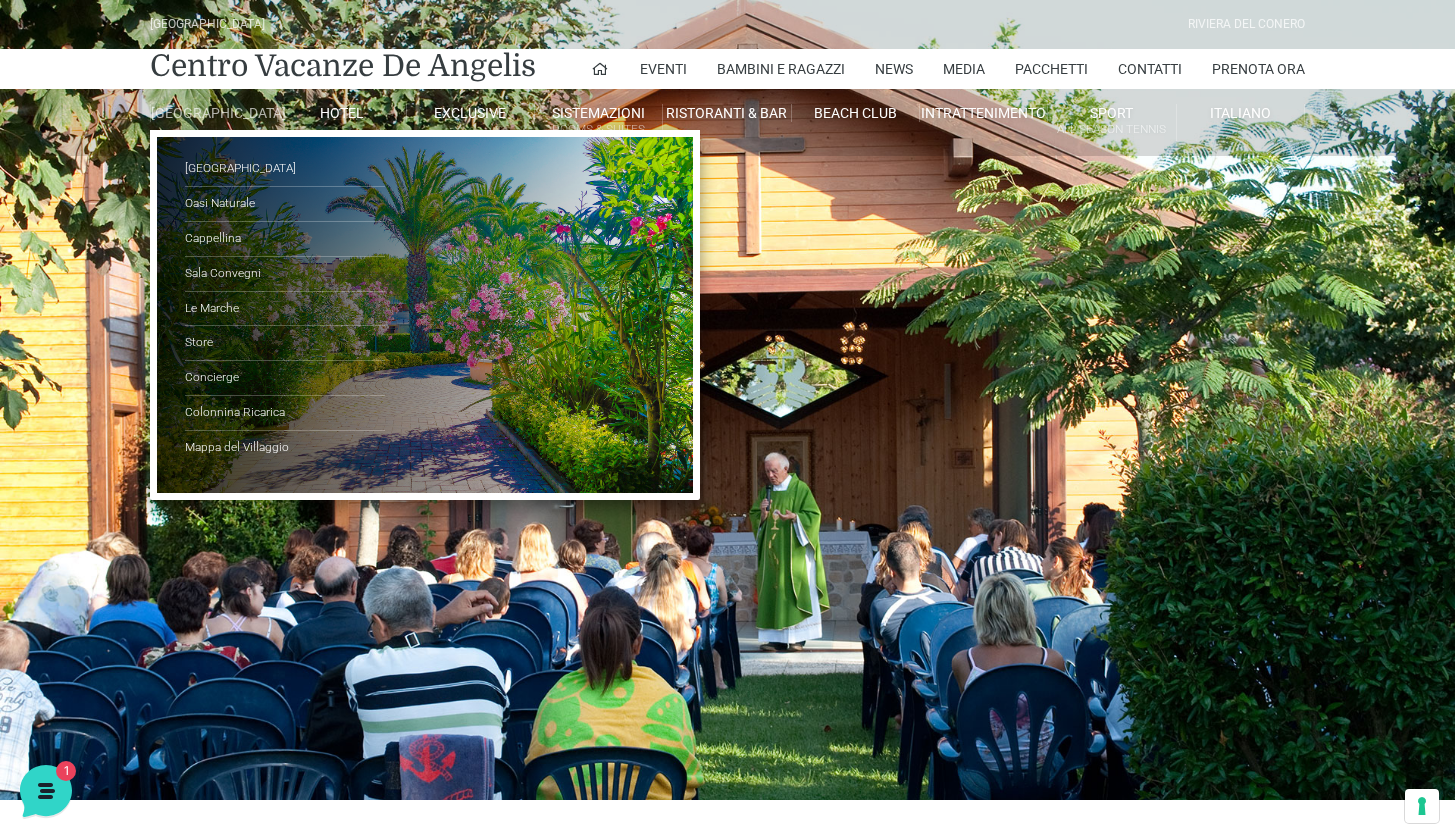 click on "[GEOGRAPHIC_DATA]" at bounding box center (214, 113) 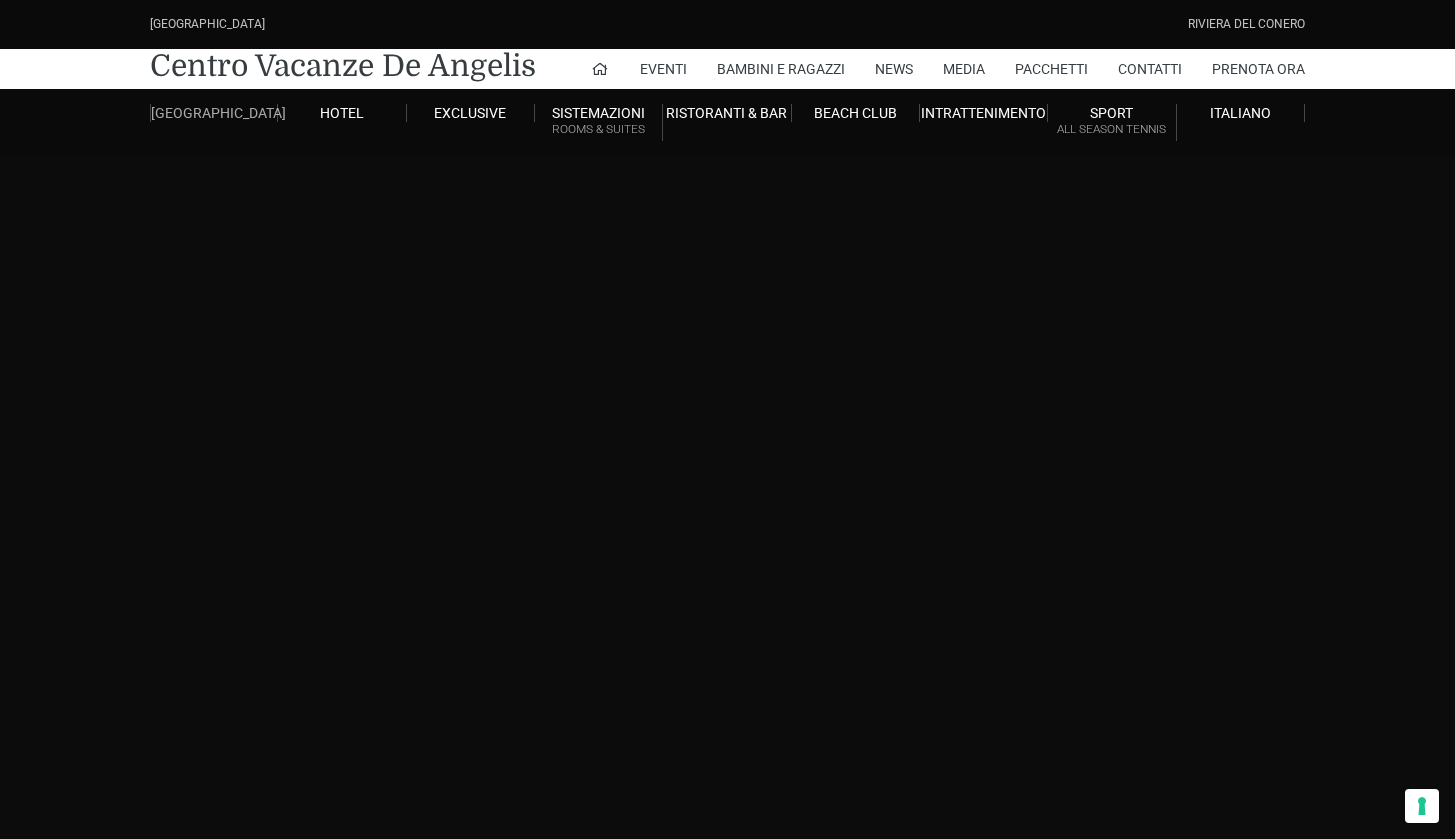 scroll, scrollTop: 0, scrollLeft: 0, axis: both 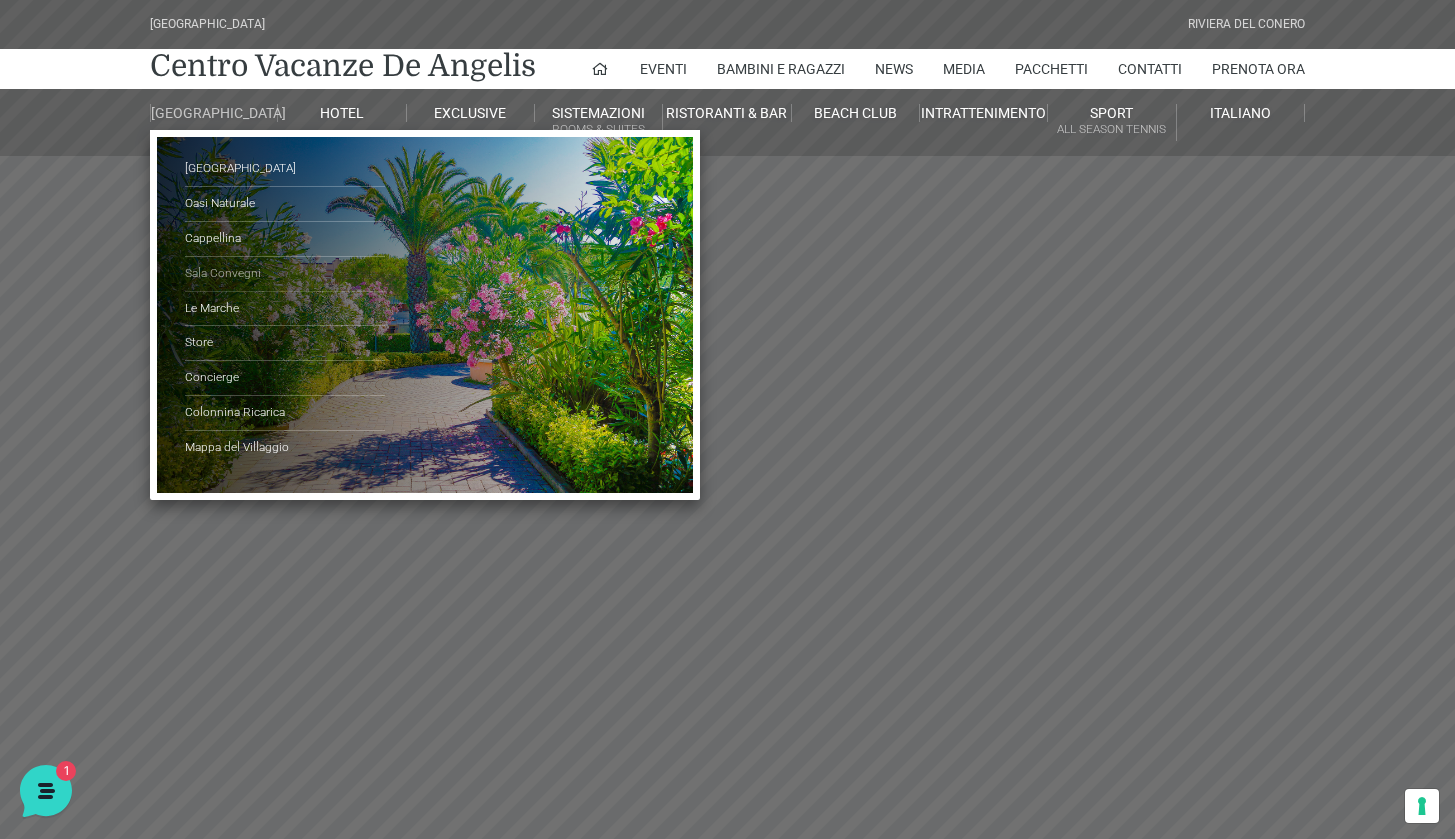 click on "Sala Convegni" at bounding box center (285, 274) 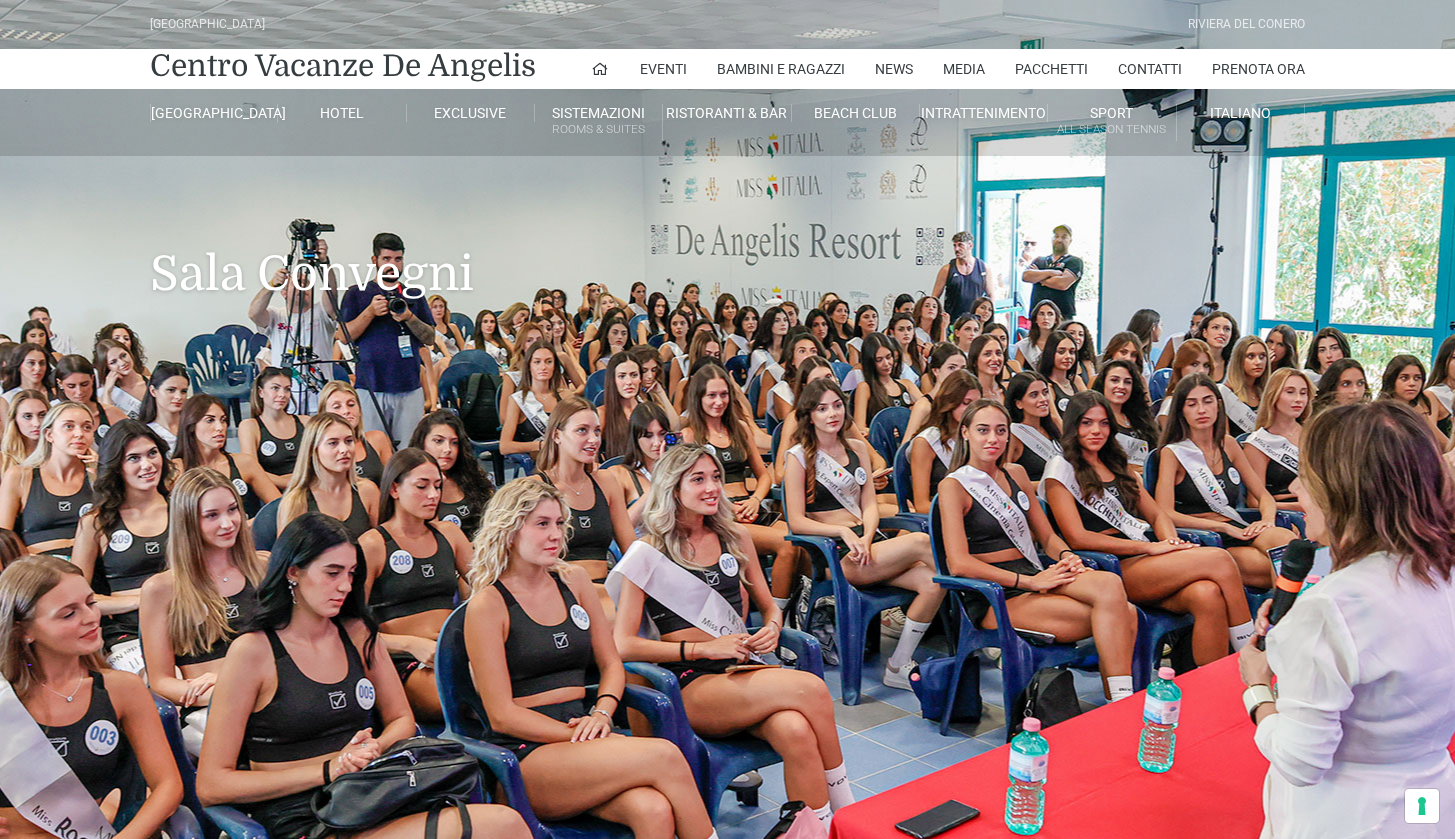 scroll, scrollTop: 0, scrollLeft: 0, axis: both 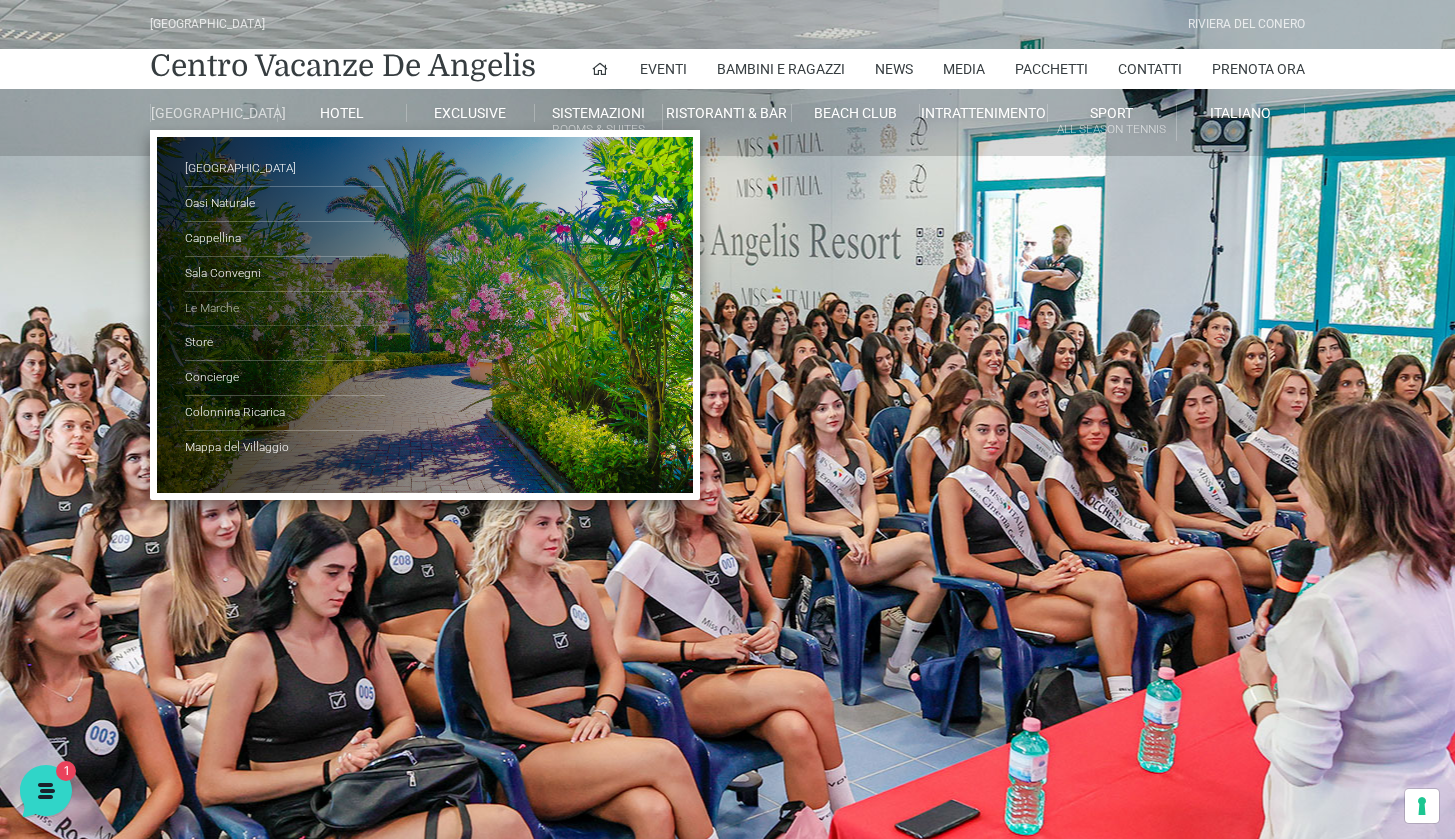 click on "Le Marche" at bounding box center [285, 309] 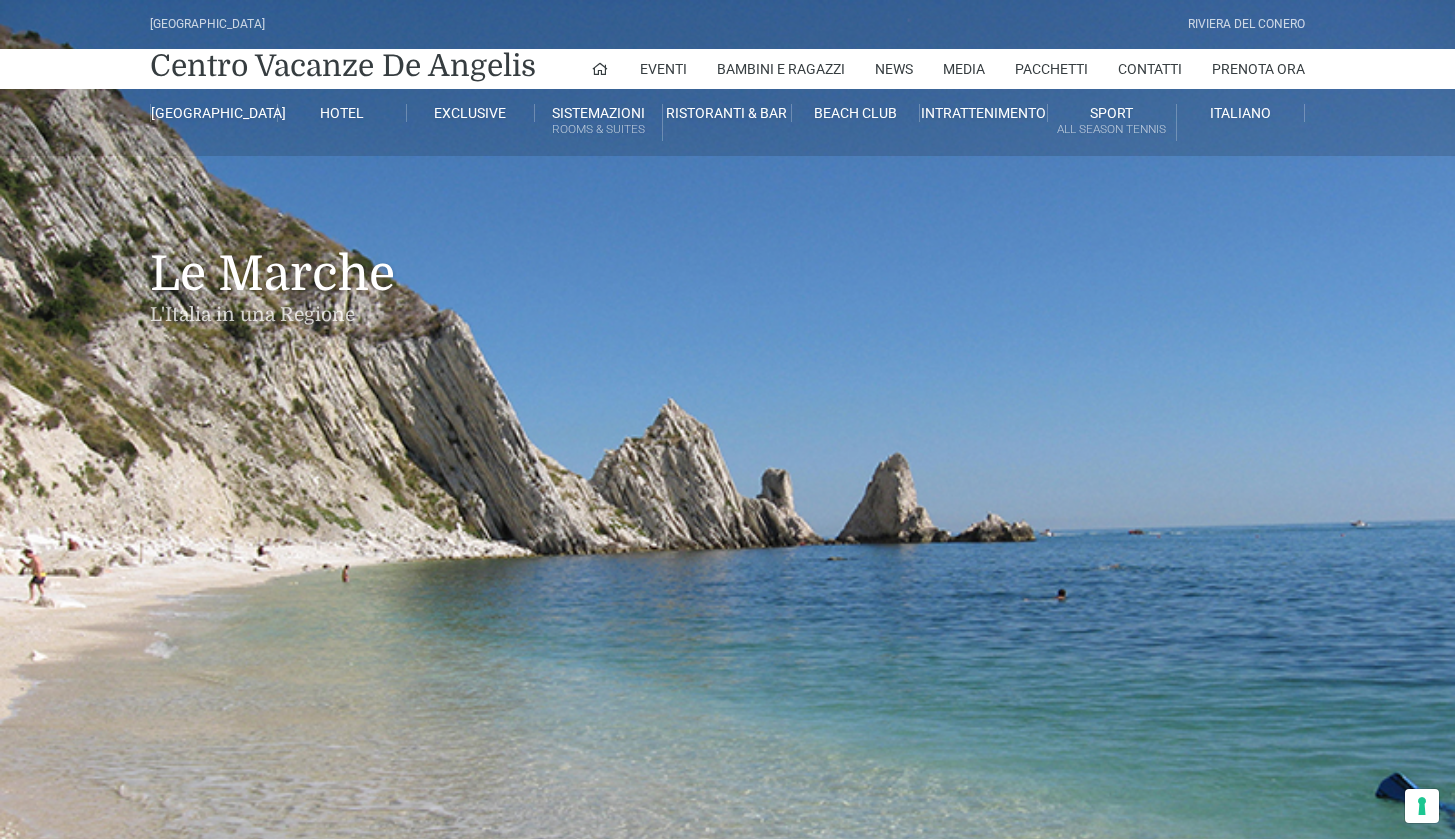 scroll, scrollTop: 0, scrollLeft: 0, axis: both 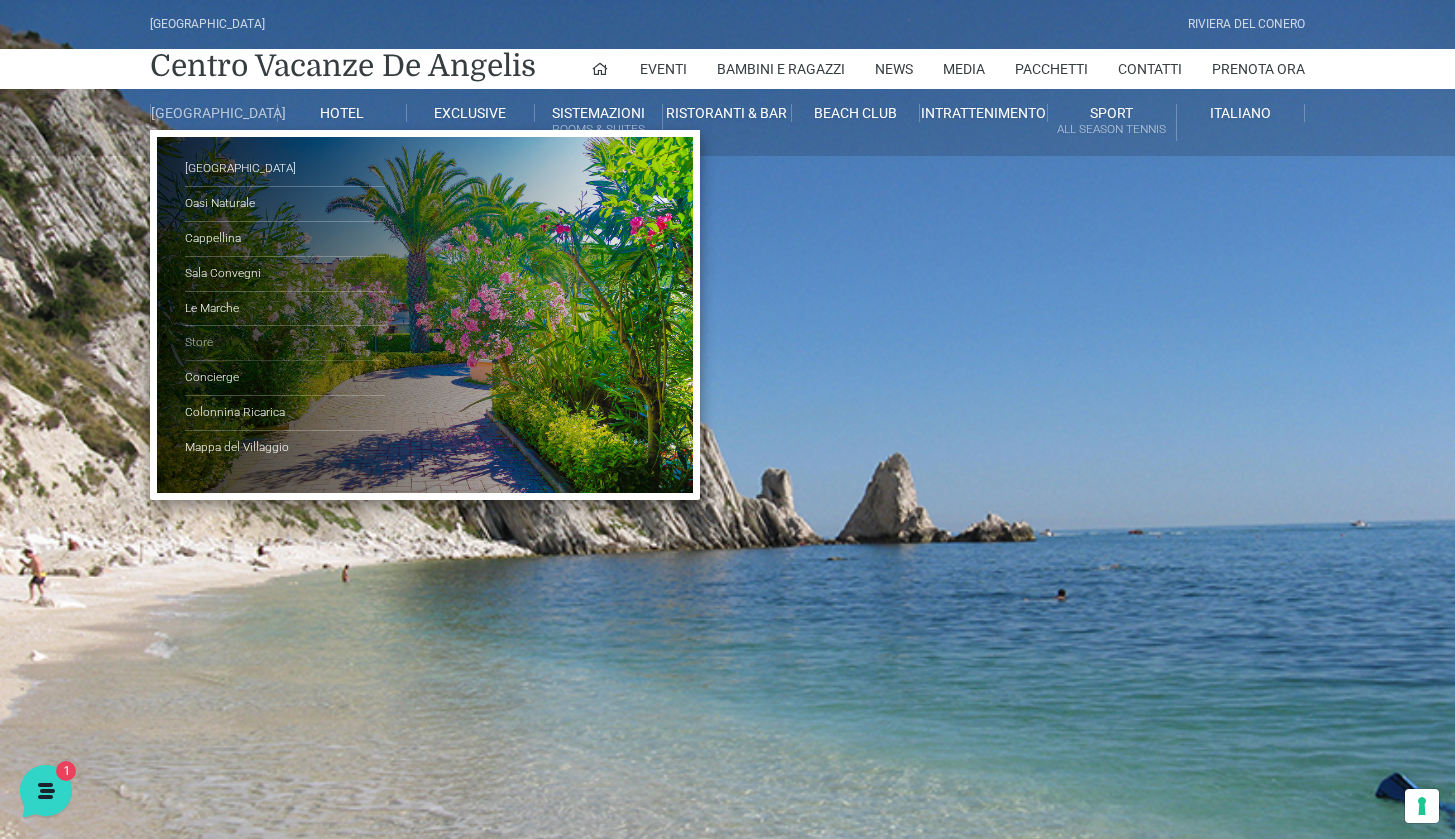 click on "Store" at bounding box center [285, 343] 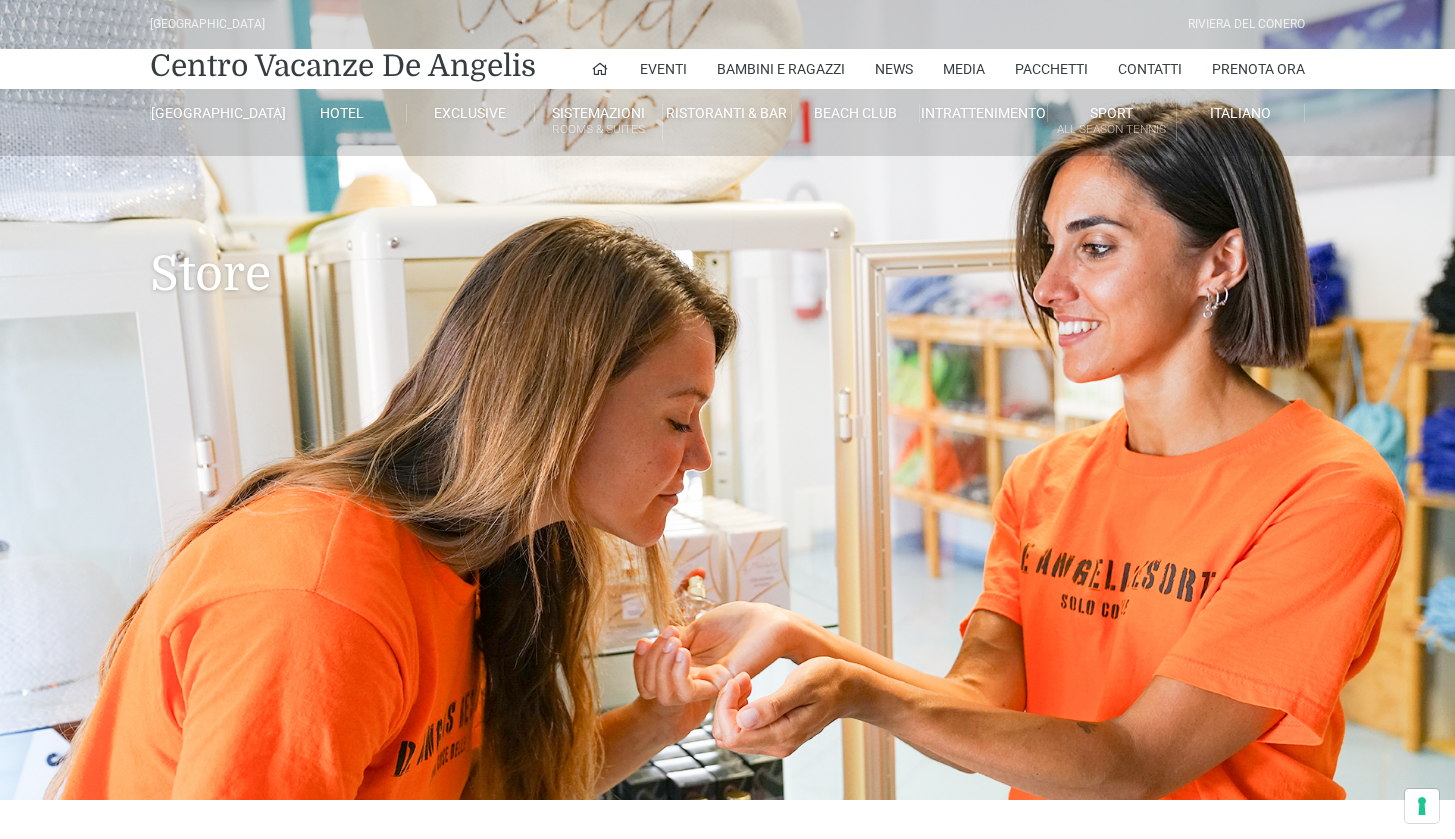 scroll, scrollTop: 0, scrollLeft: 0, axis: both 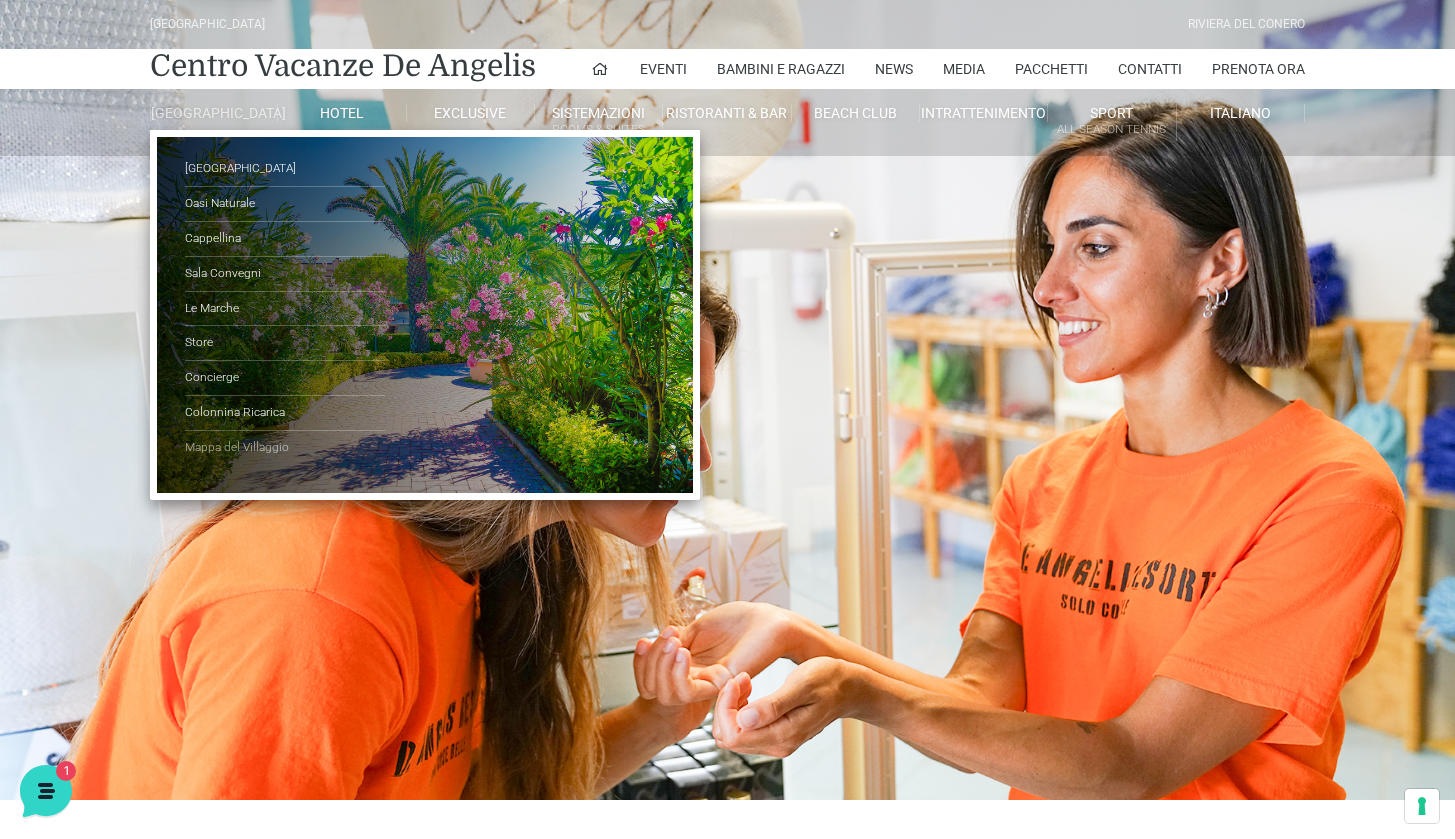click on "Mappa del Villaggio" at bounding box center (285, 448) 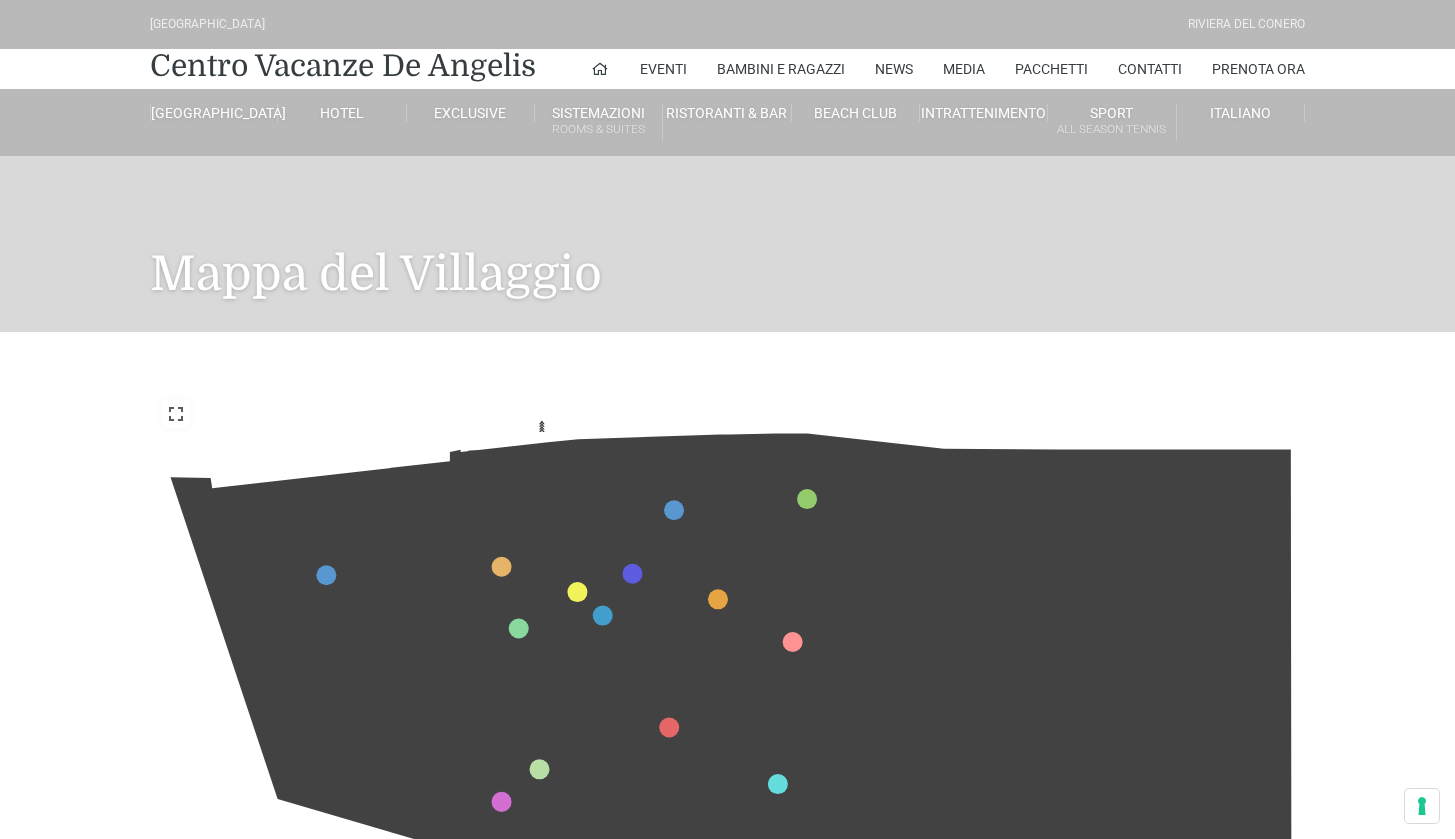 scroll, scrollTop: 0, scrollLeft: 0, axis: both 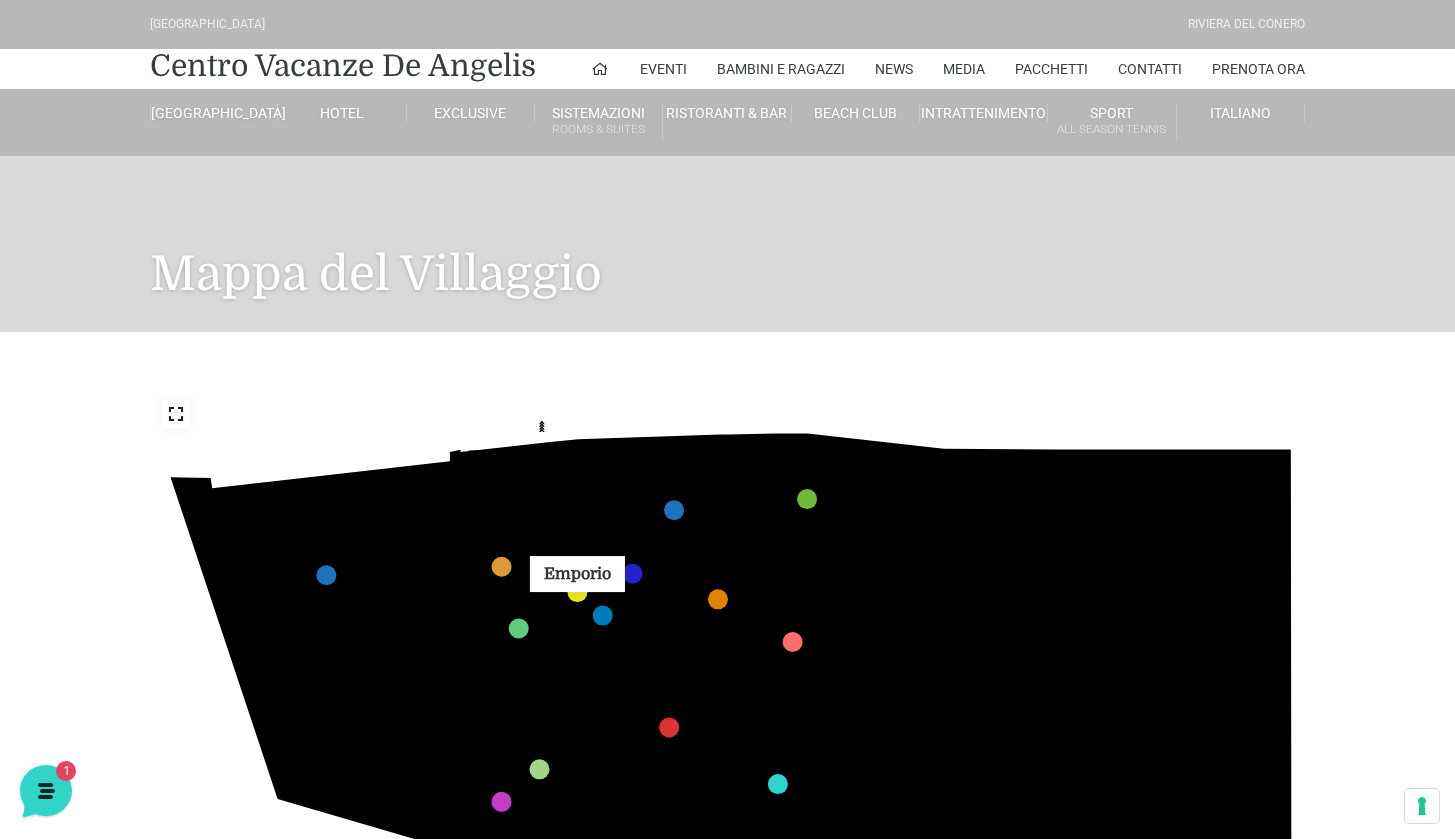 click at bounding box center [577, 592] 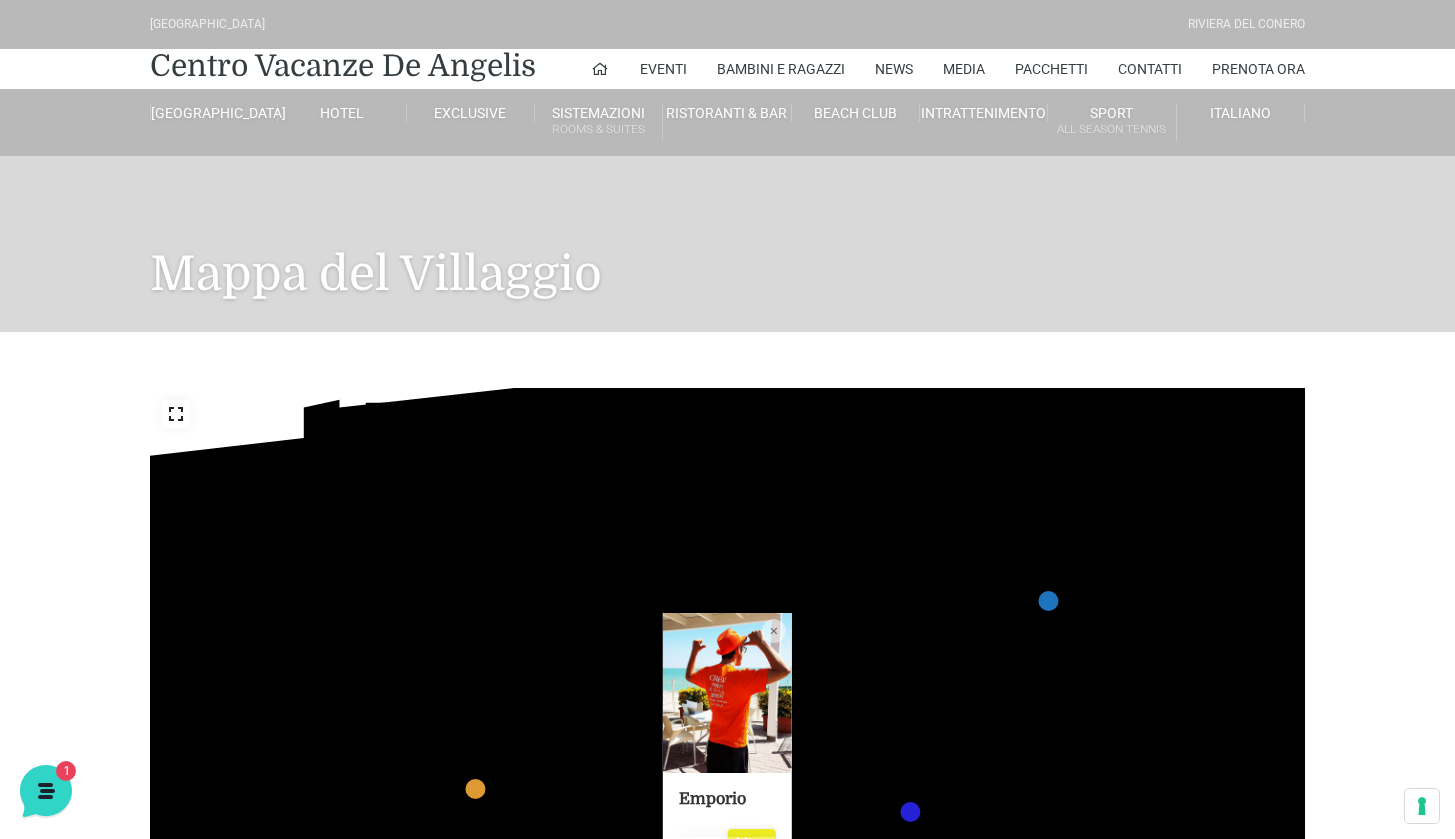 click at bounding box center (727, 693) 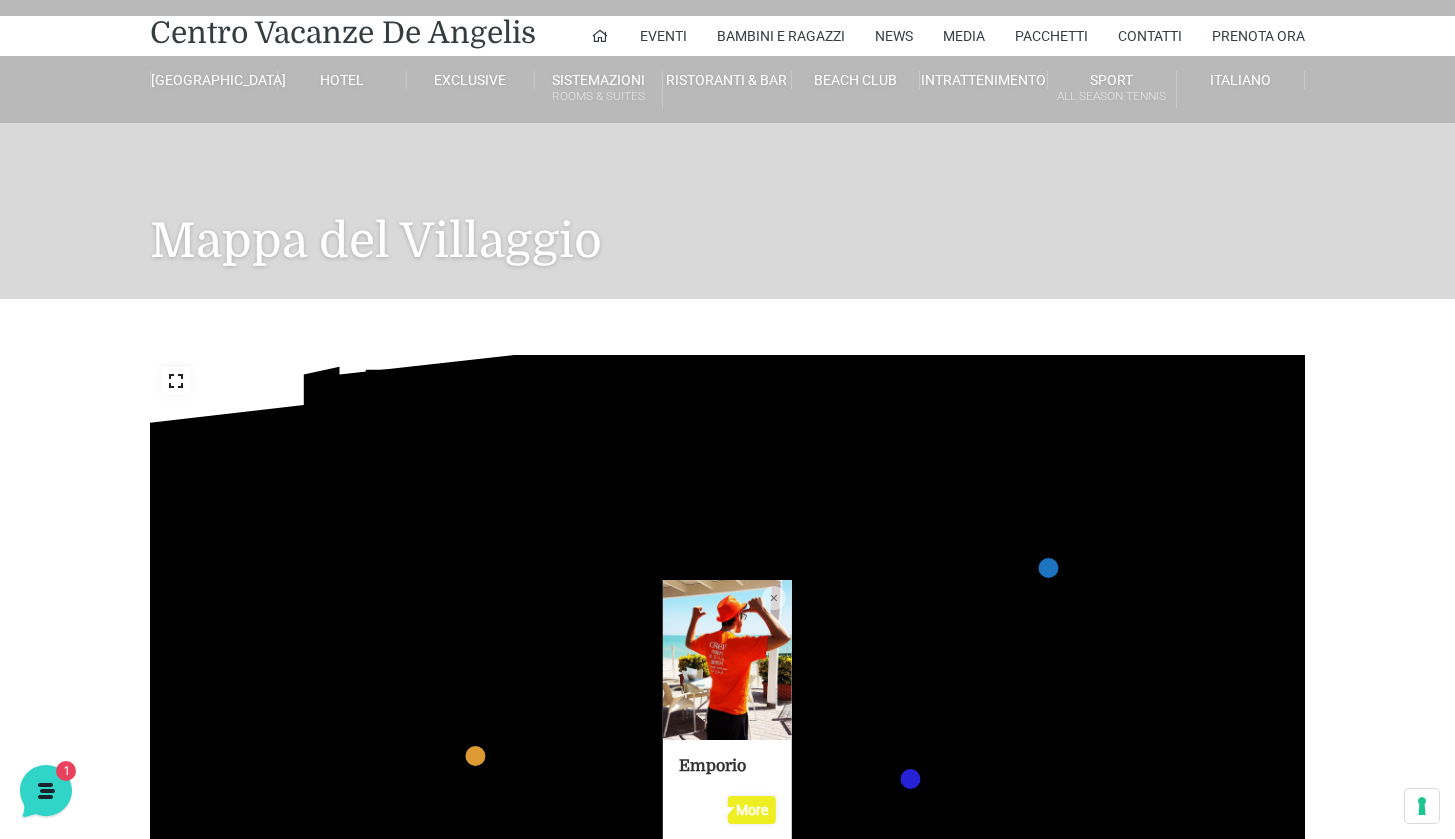 scroll, scrollTop: 209, scrollLeft: 0, axis: vertical 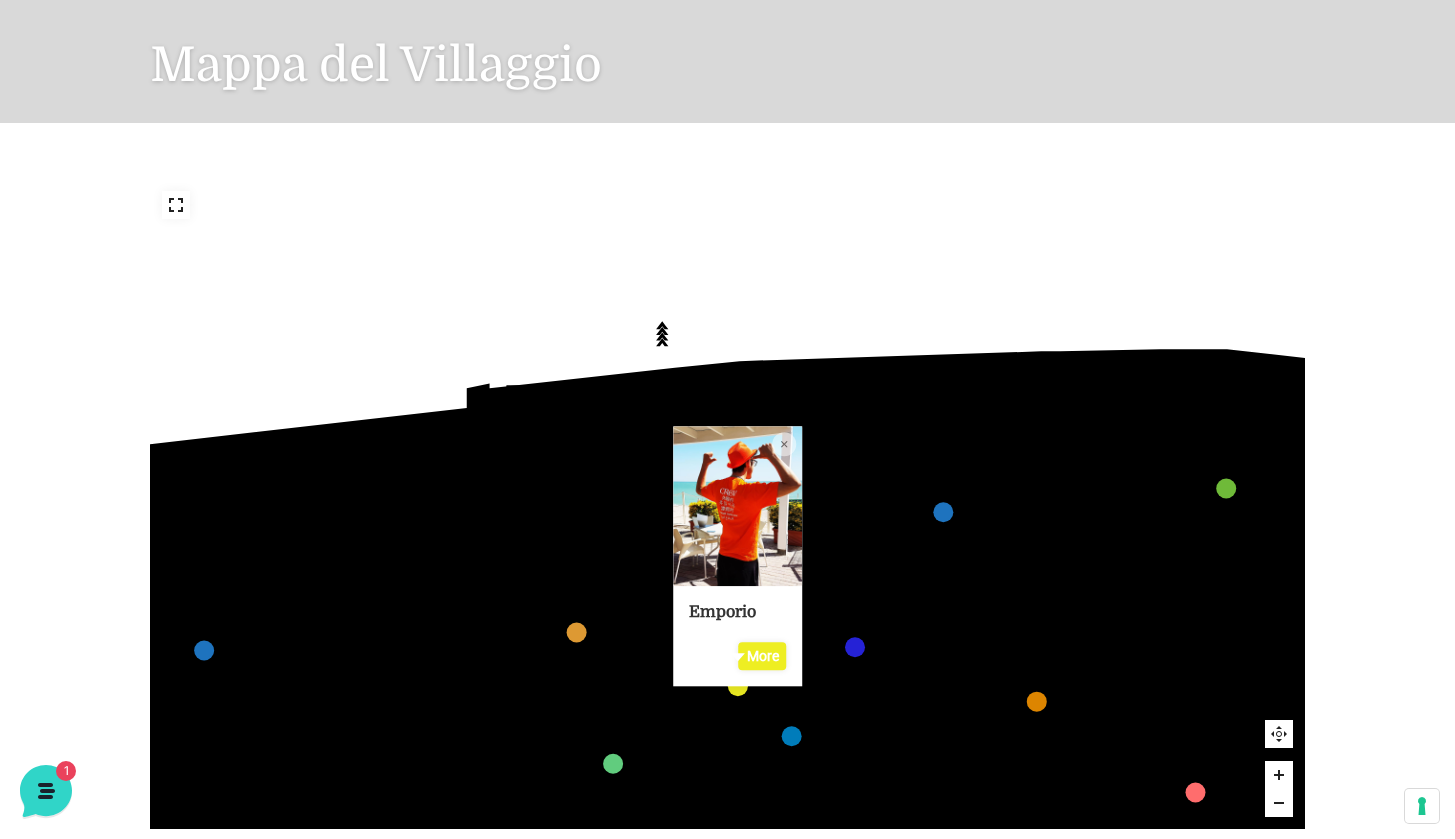 click at bounding box center [737, 506] 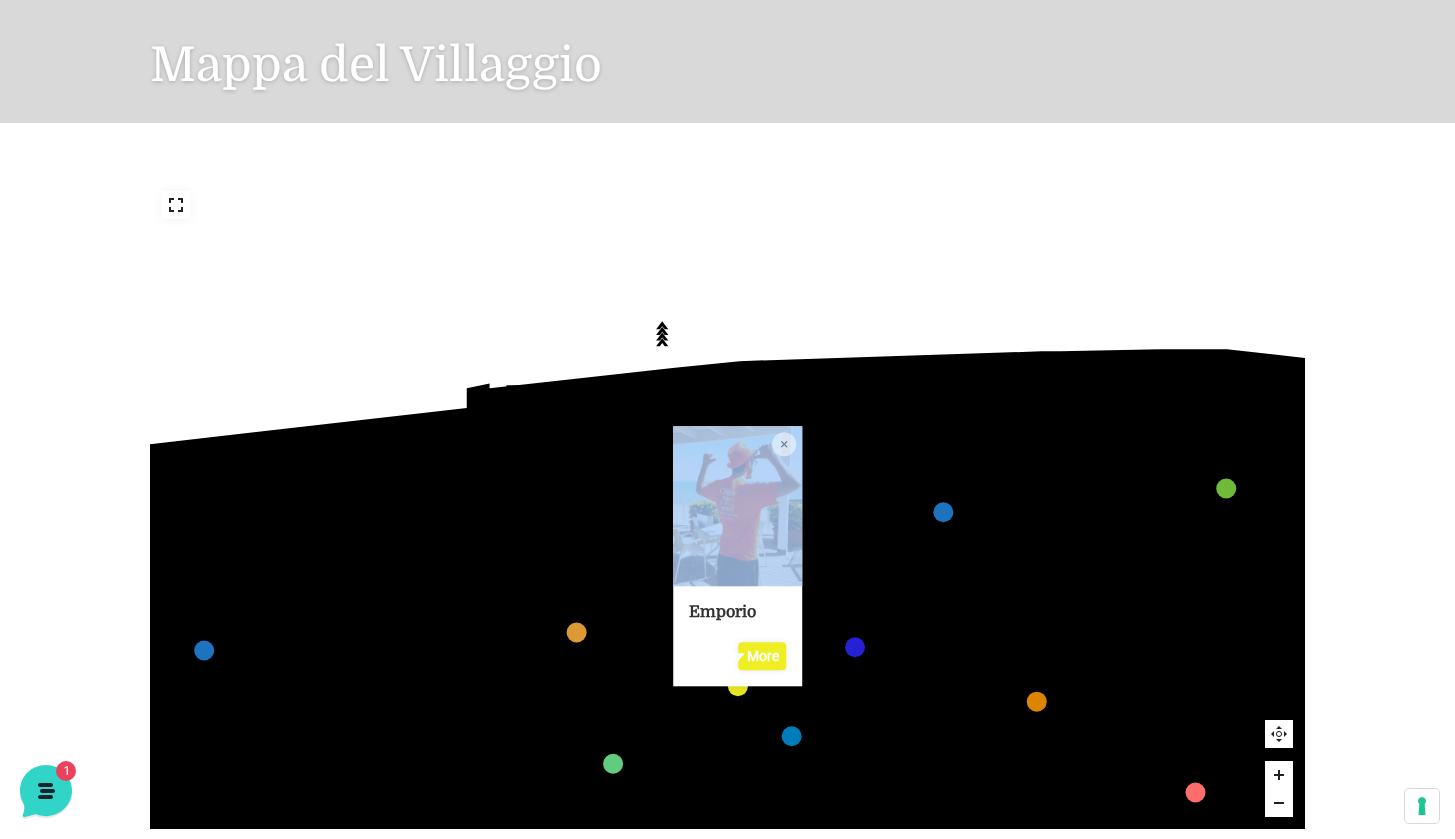 click on "436
435
437
434
441
430
440
431
439
432
438
433
424
423
425
422
429
418
428
419
427
420
426
421
412
411
413
410
417
406
416
407
415
408
414
409
609
400
608
401
325
405
611
404
610
403
607
402
210
201
209
202
220
211
206
205
207
204
208
203
232" 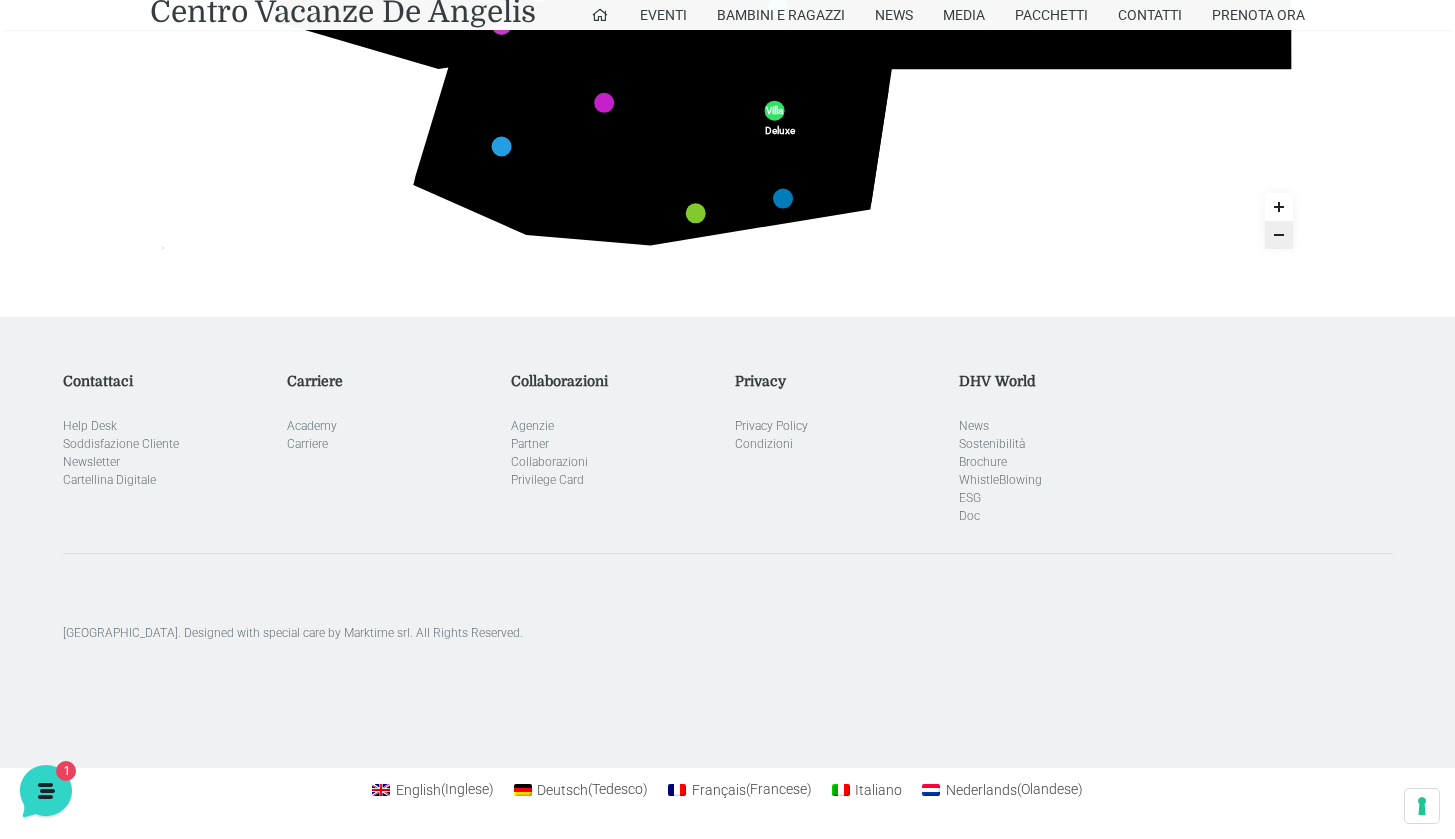 scroll, scrollTop: 418, scrollLeft: 0, axis: vertical 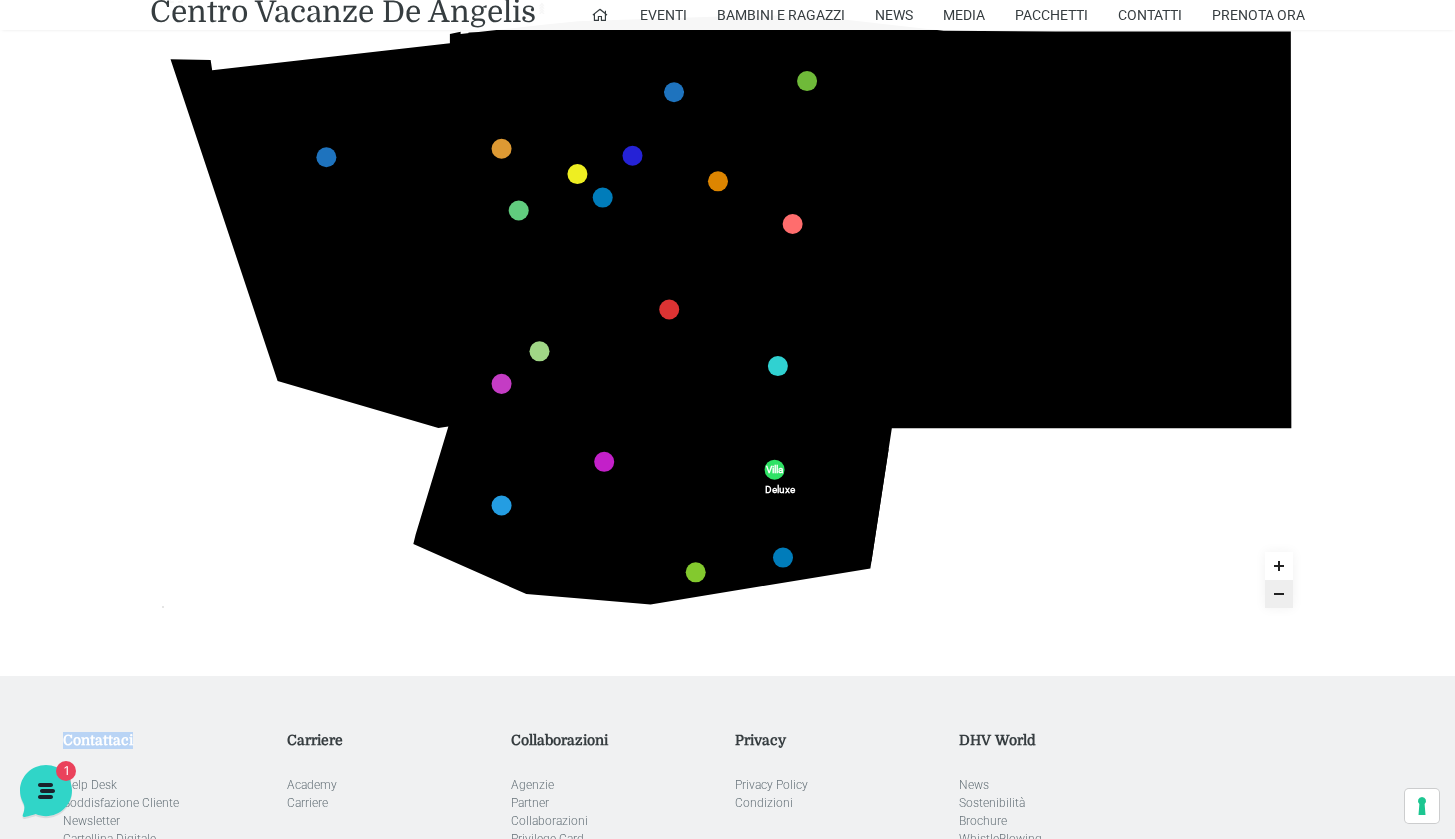 drag, startPoint x: 1297, startPoint y: 293, endPoint x: 1255, endPoint y: 504, distance: 215.1395 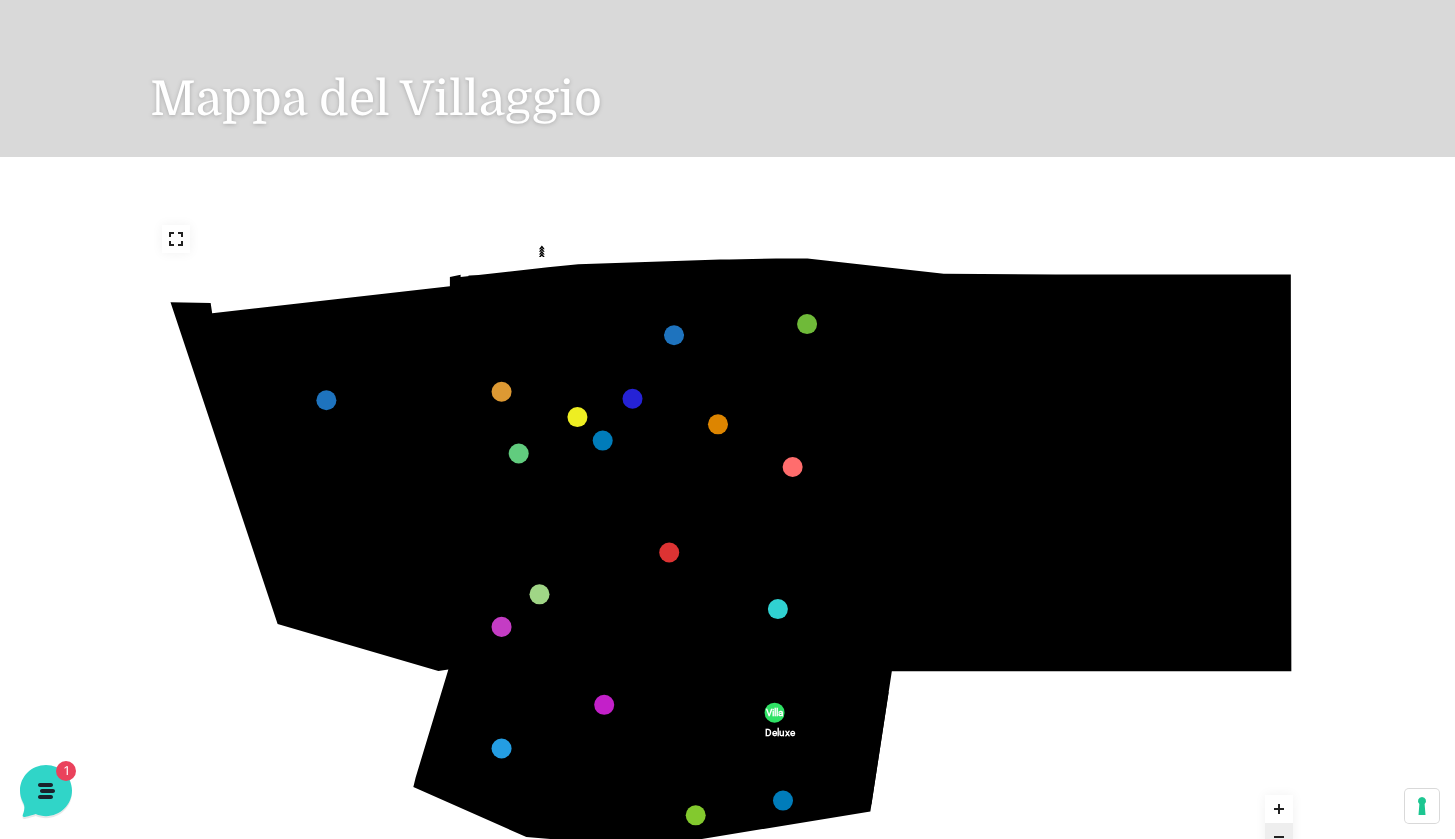 scroll, scrollTop: 143, scrollLeft: 0, axis: vertical 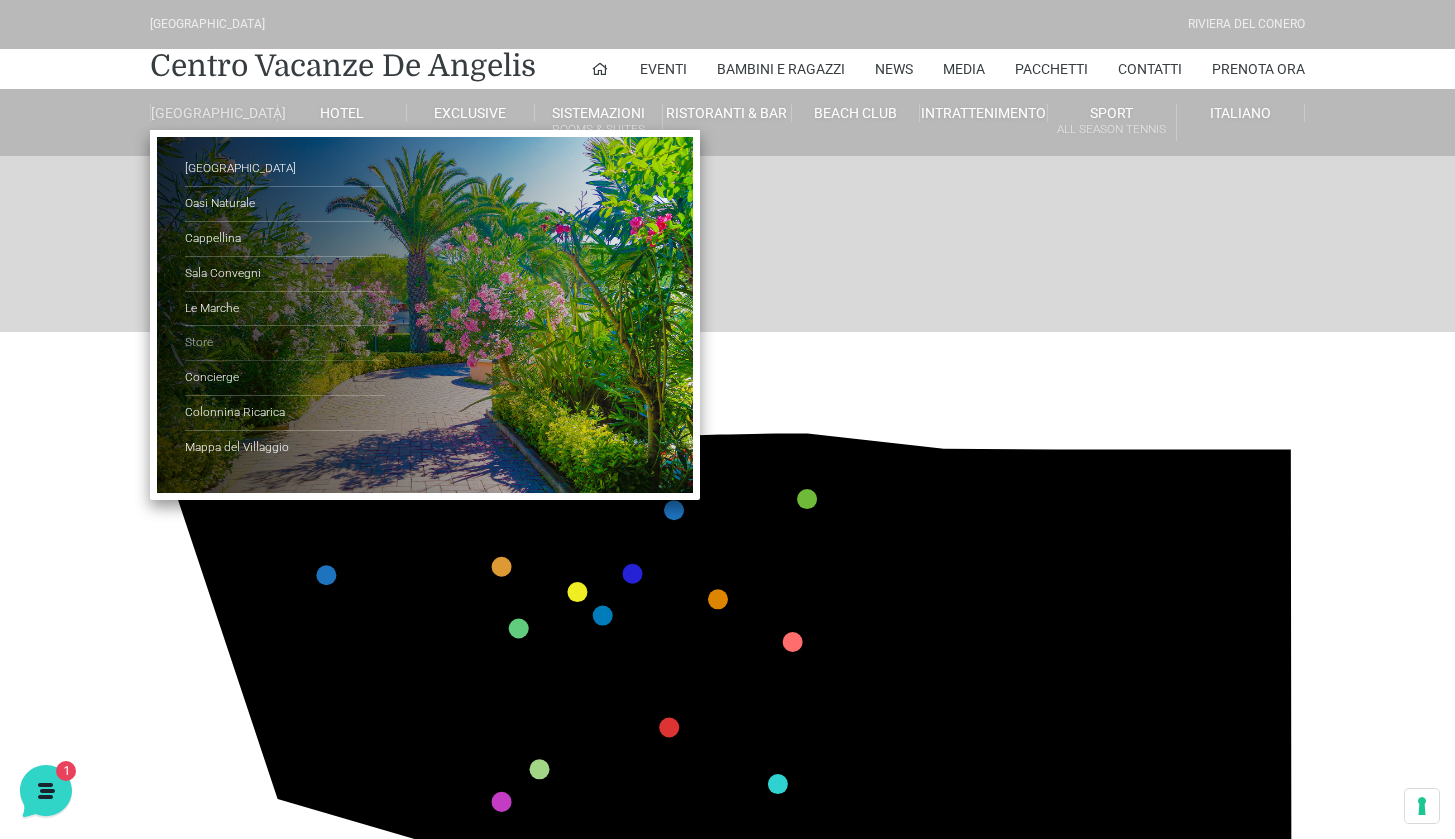 click on "Store" at bounding box center [285, 343] 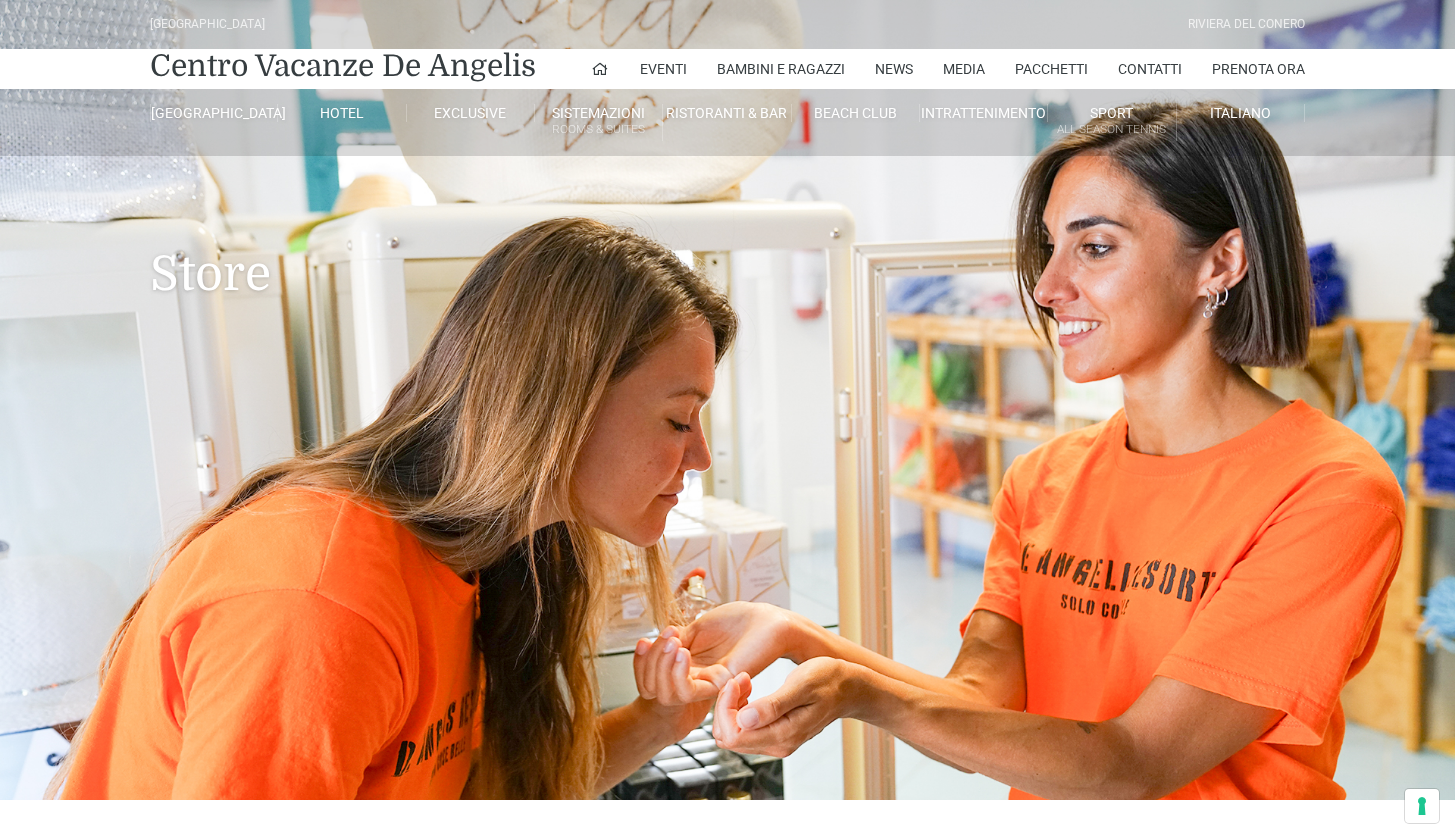 scroll, scrollTop: 0, scrollLeft: 0, axis: both 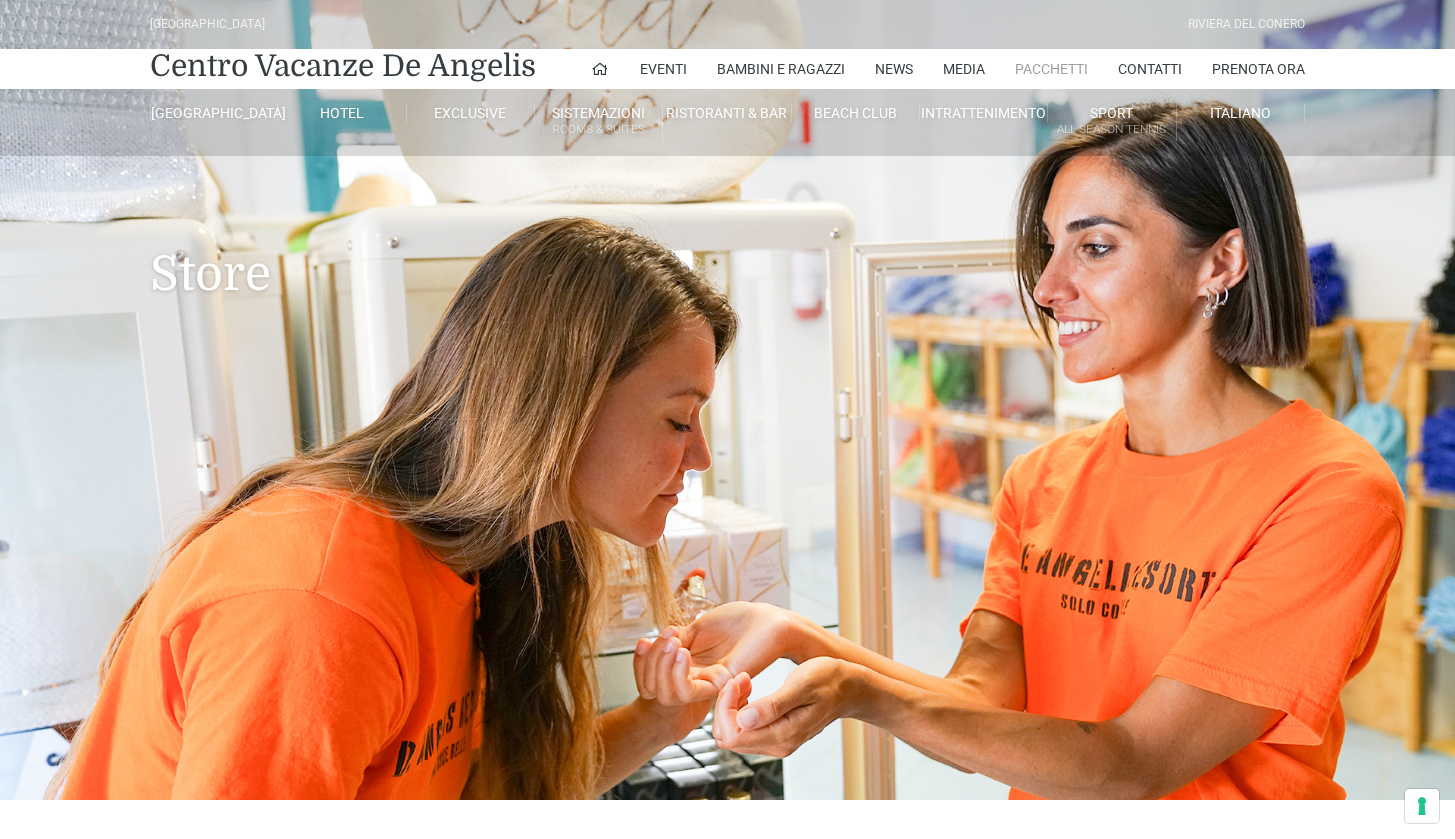 click on "Pacchetti" at bounding box center (1051, 69) 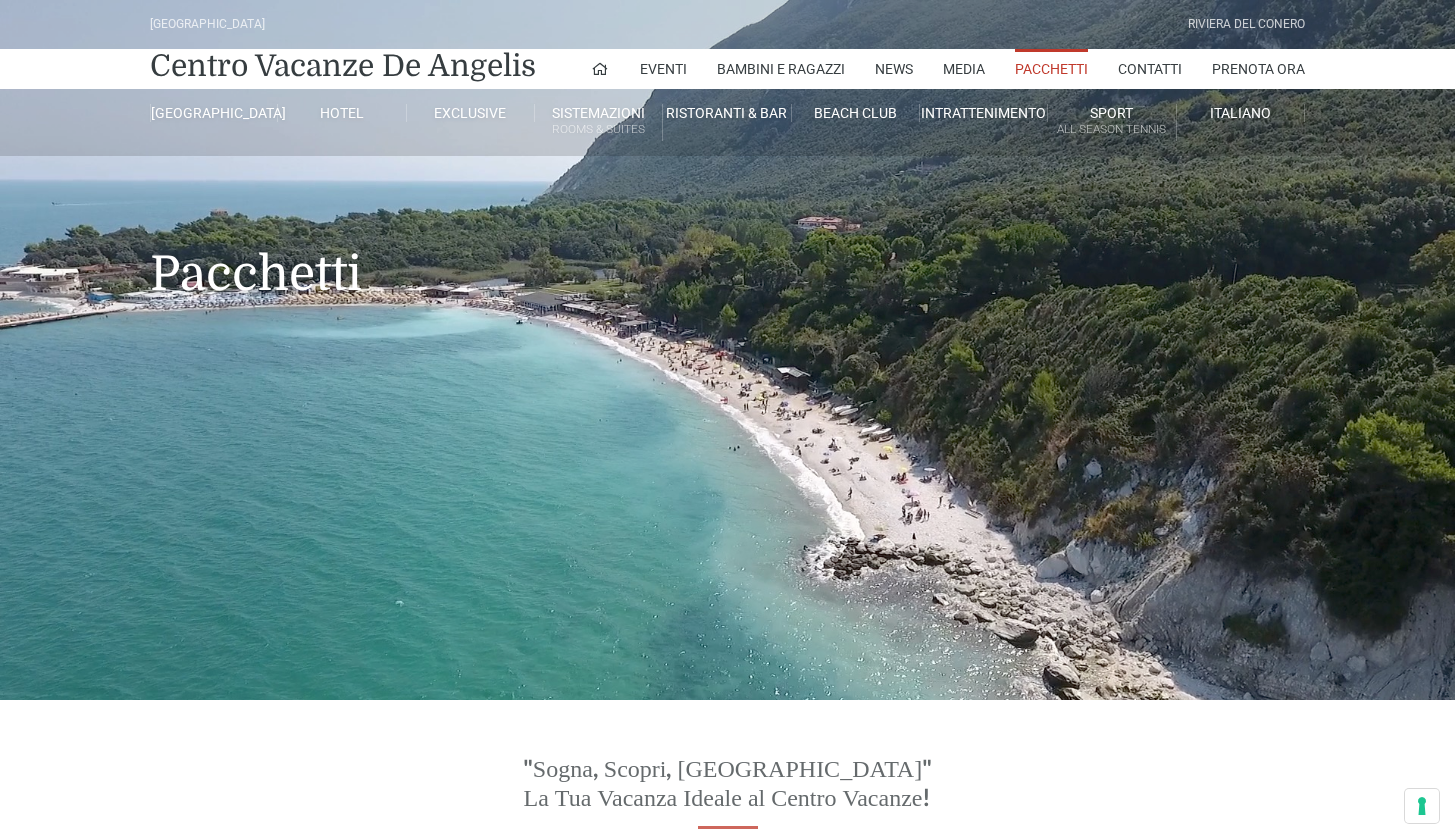 scroll, scrollTop: 0, scrollLeft: 0, axis: both 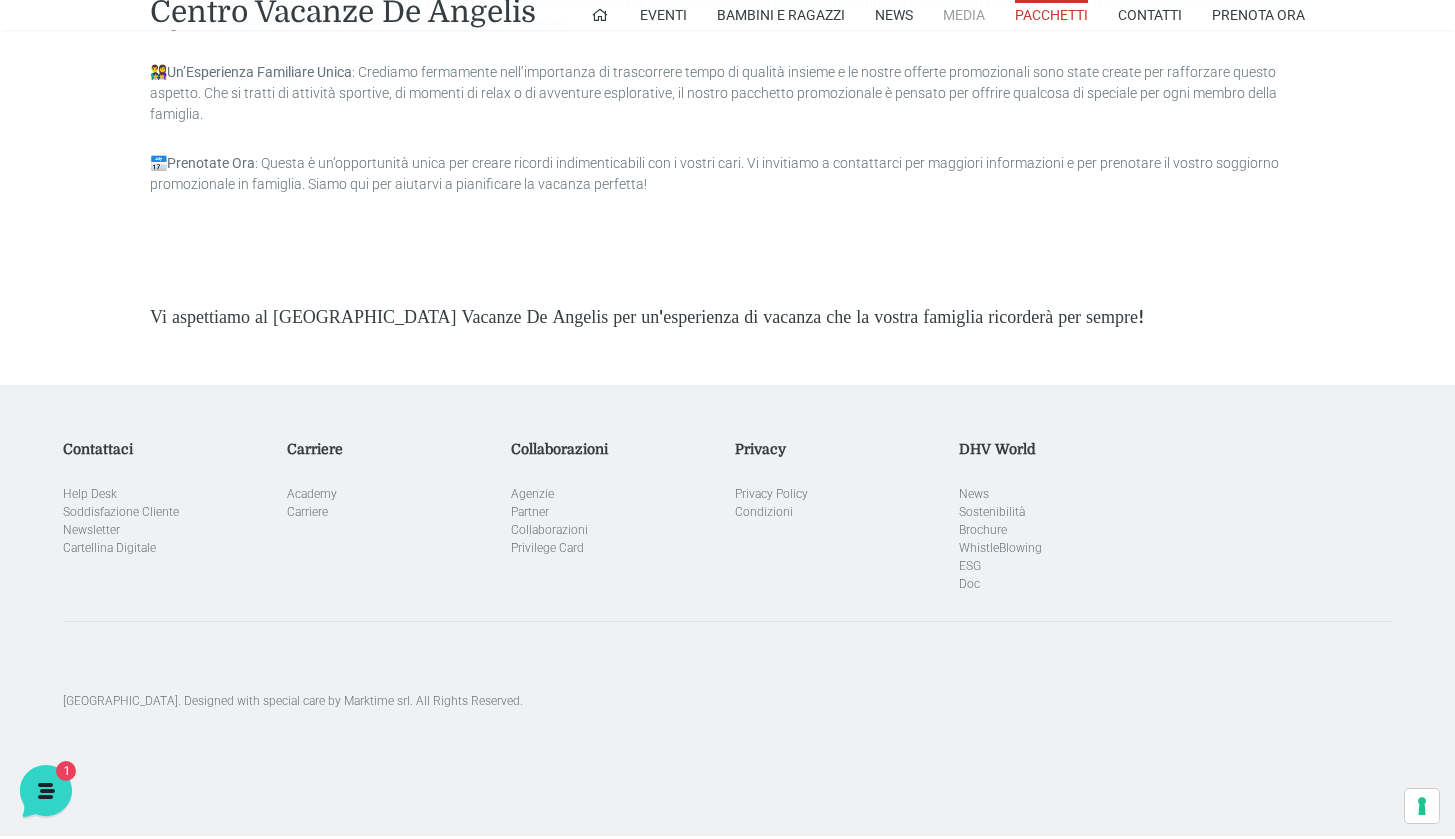 click on "Media" at bounding box center [964, 15] 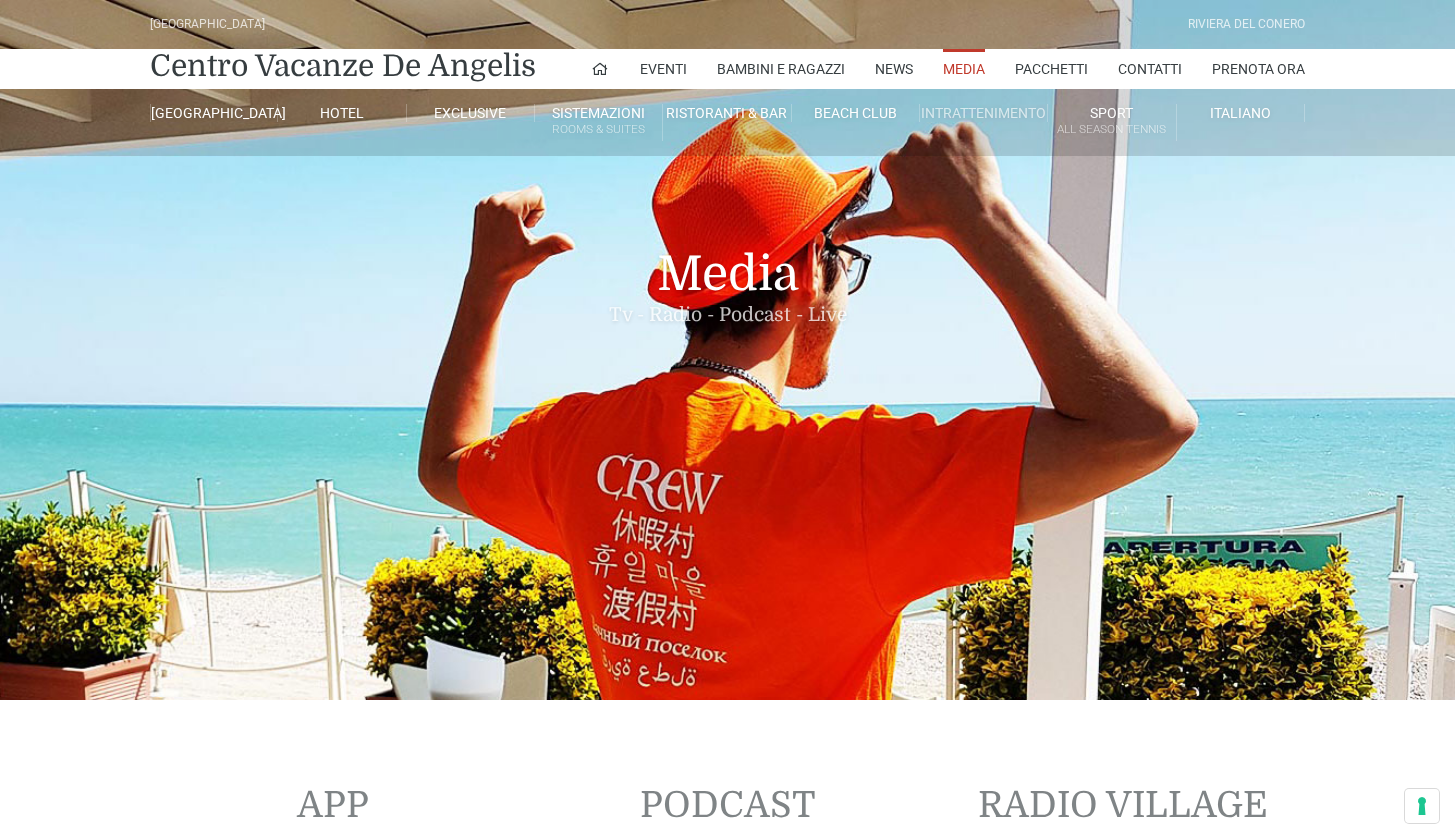 scroll, scrollTop: 0, scrollLeft: 0, axis: both 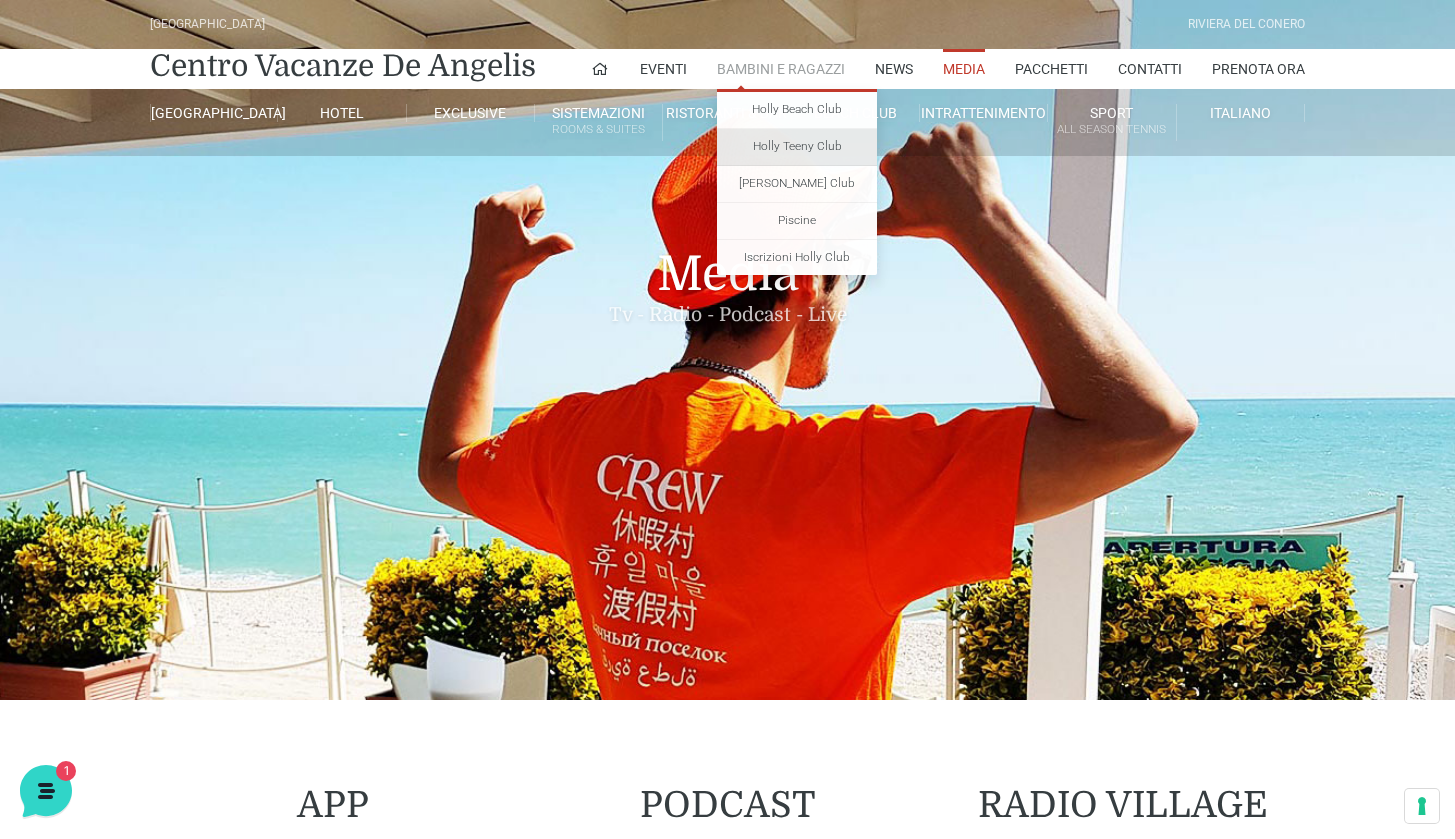 click on "Holly Teeny Club" at bounding box center (797, 147) 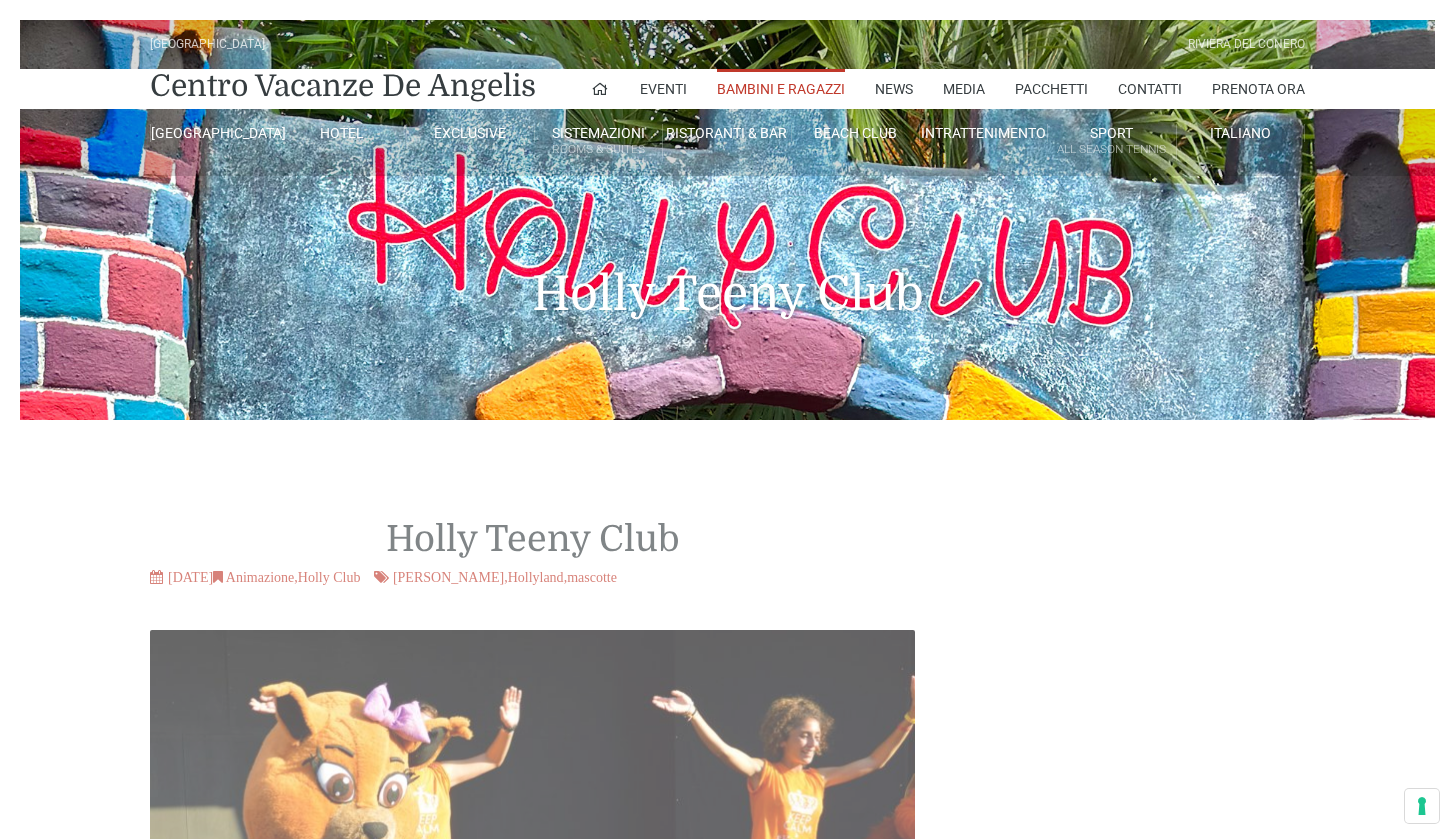 scroll, scrollTop: 0, scrollLeft: 0, axis: both 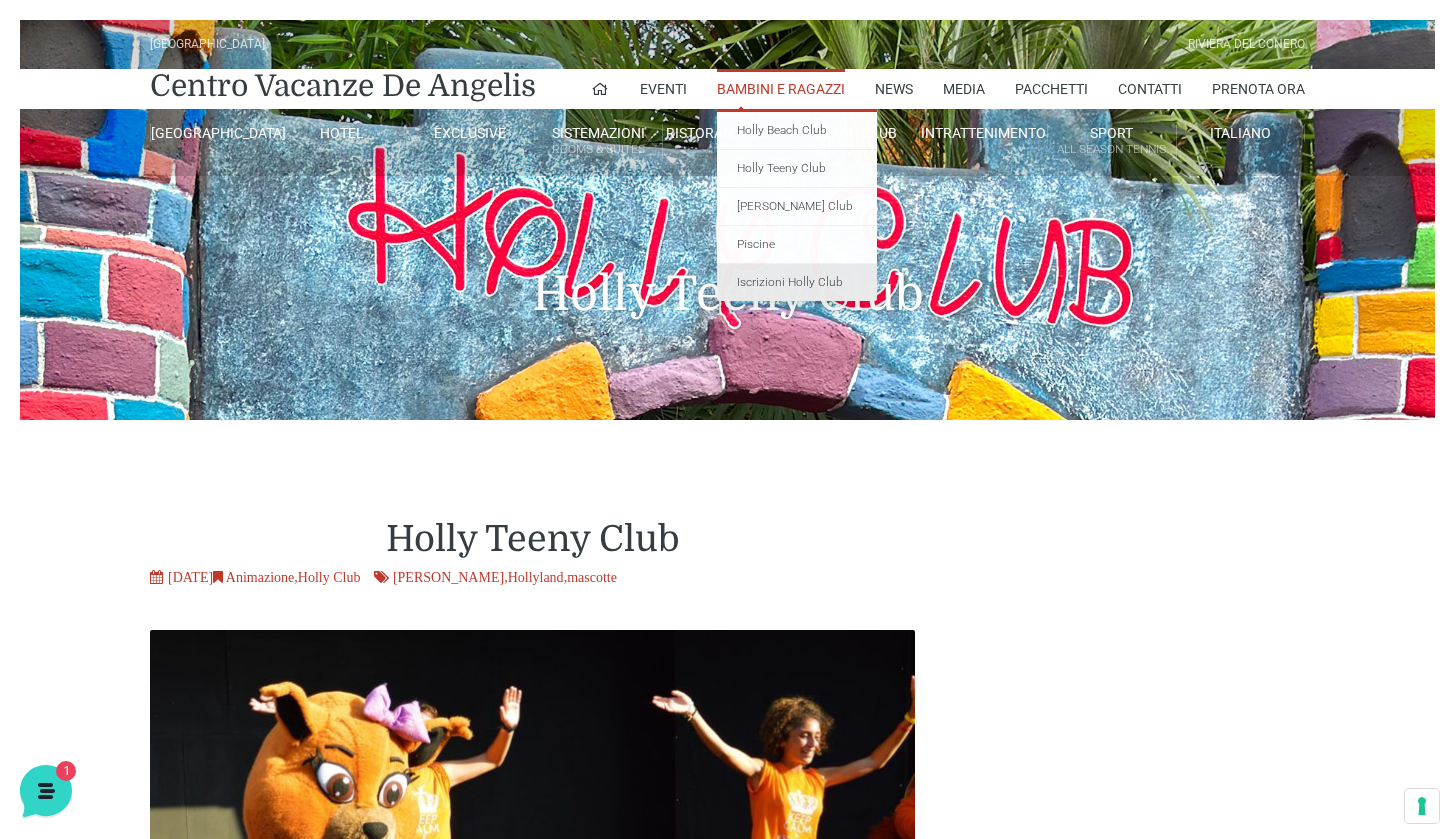 click on "Iscrizioni Holly Club" at bounding box center (797, 282) 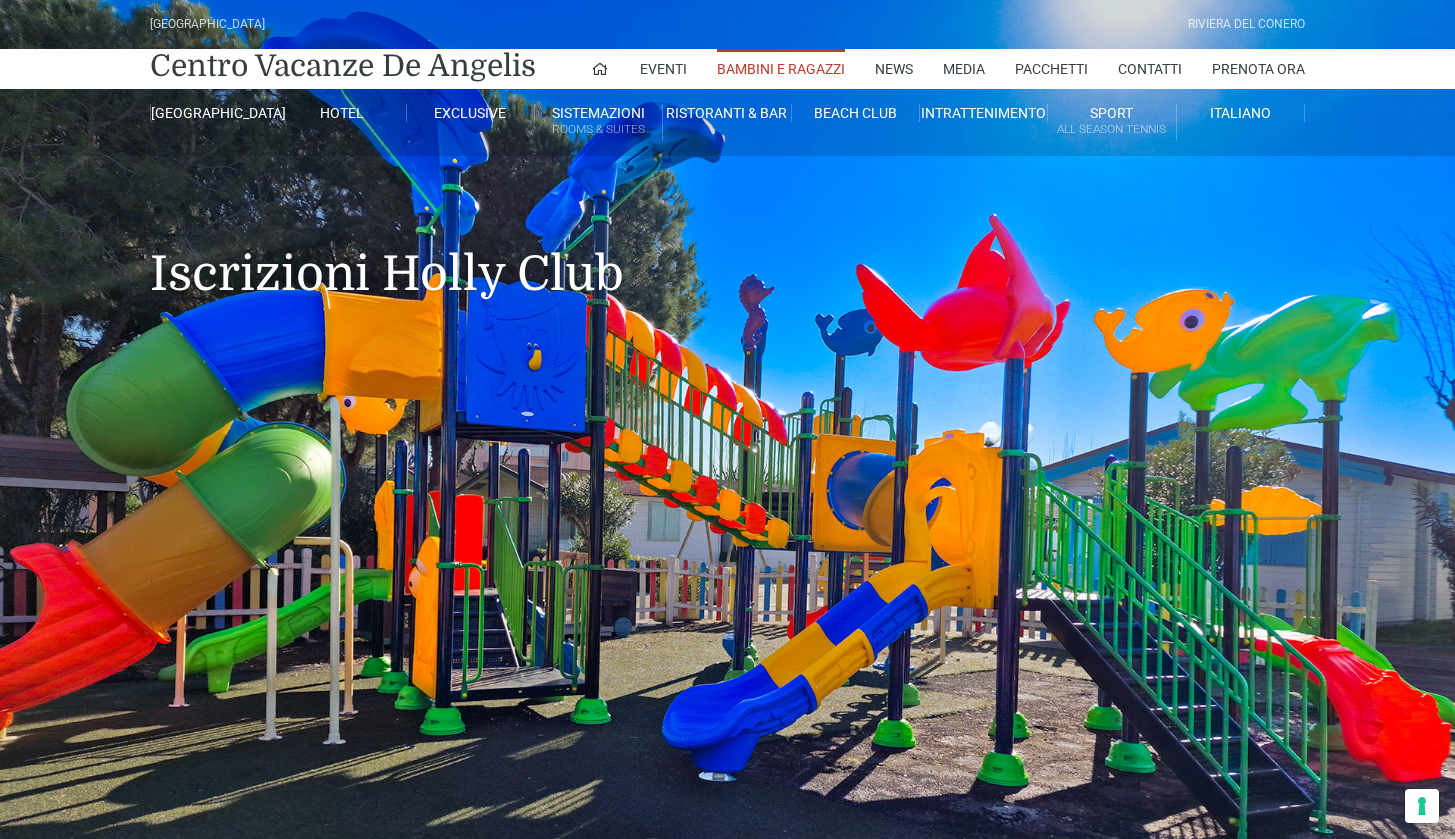 scroll, scrollTop: 0, scrollLeft: 0, axis: both 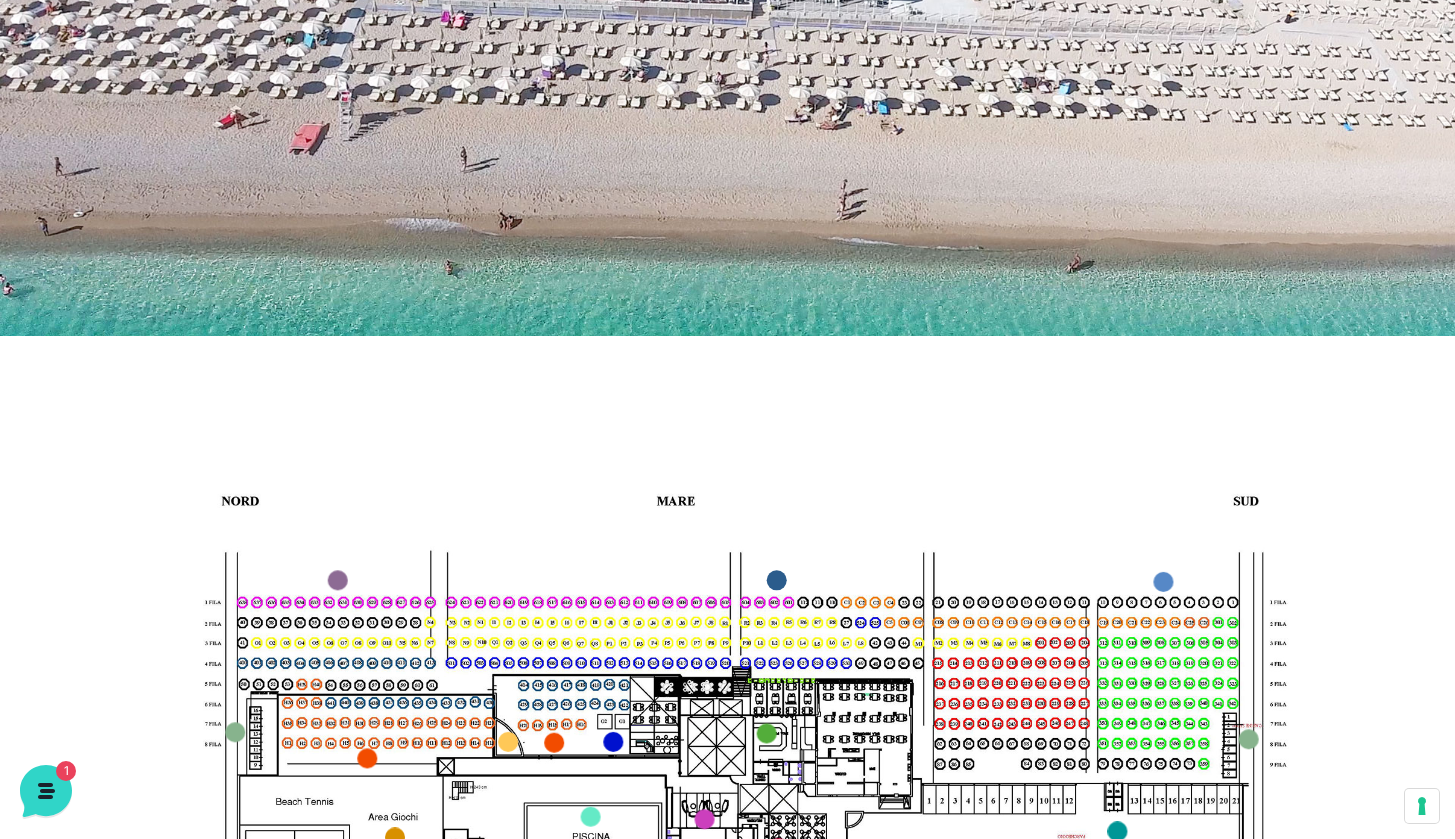 drag, startPoint x: 1083, startPoint y: 516, endPoint x: 1079, endPoint y: 305, distance: 211.03792 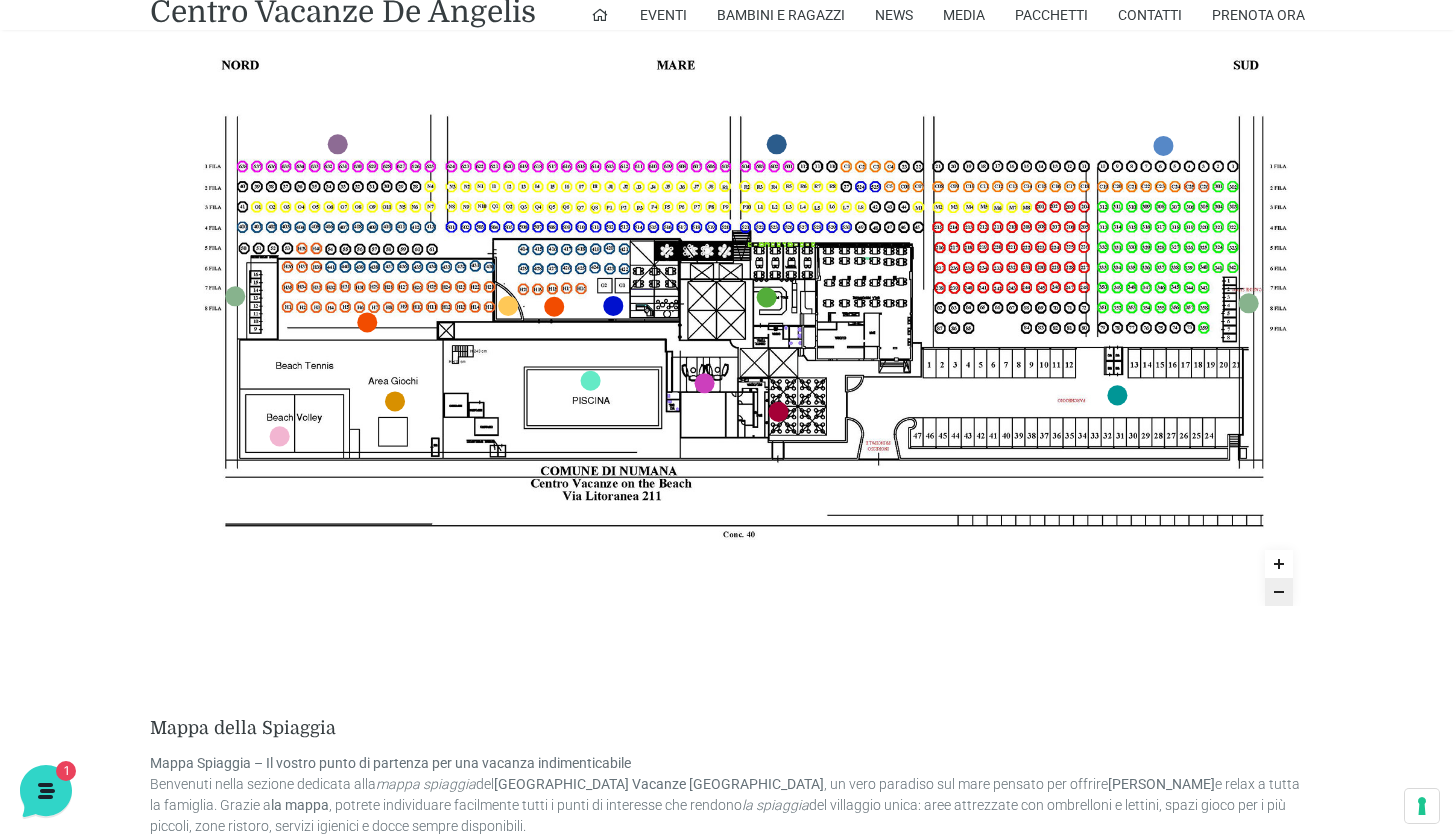 scroll, scrollTop: 909, scrollLeft: 0, axis: vertical 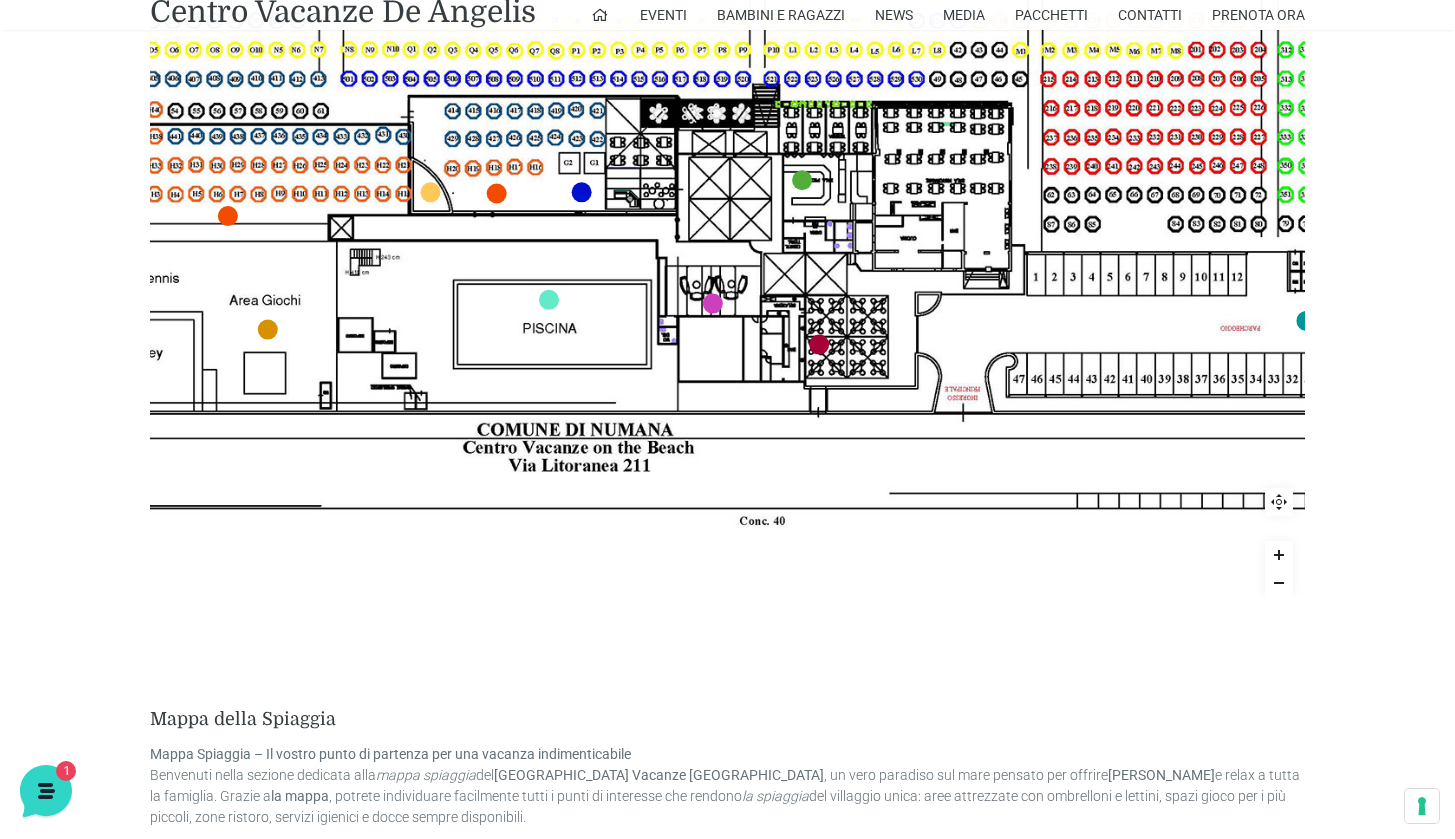drag, startPoint x: 705, startPoint y: 636, endPoint x: 702, endPoint y: 527, distance: 109.041275 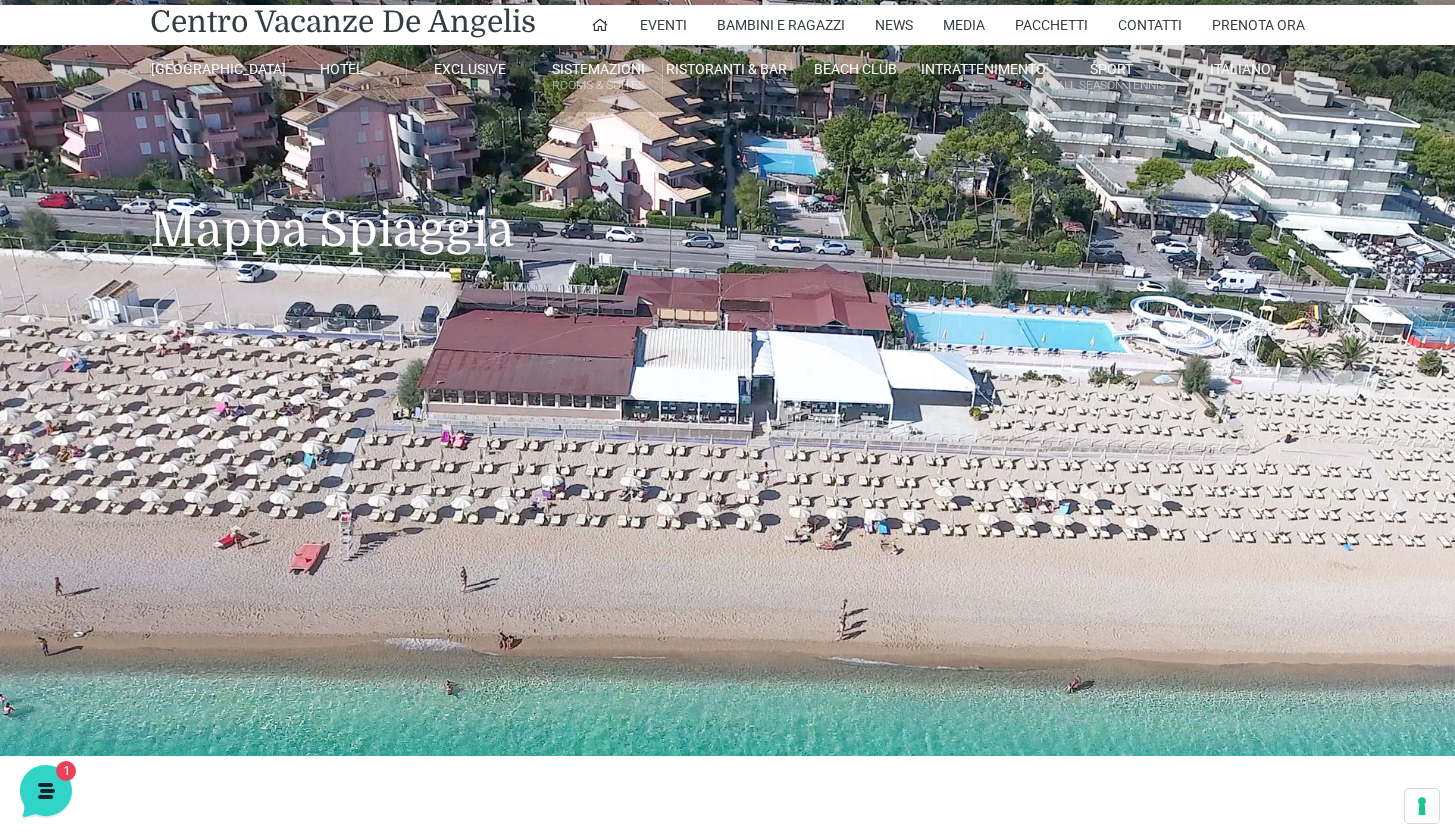 scroll, scrollTop: 0, scrollLeft: 0, axis: both 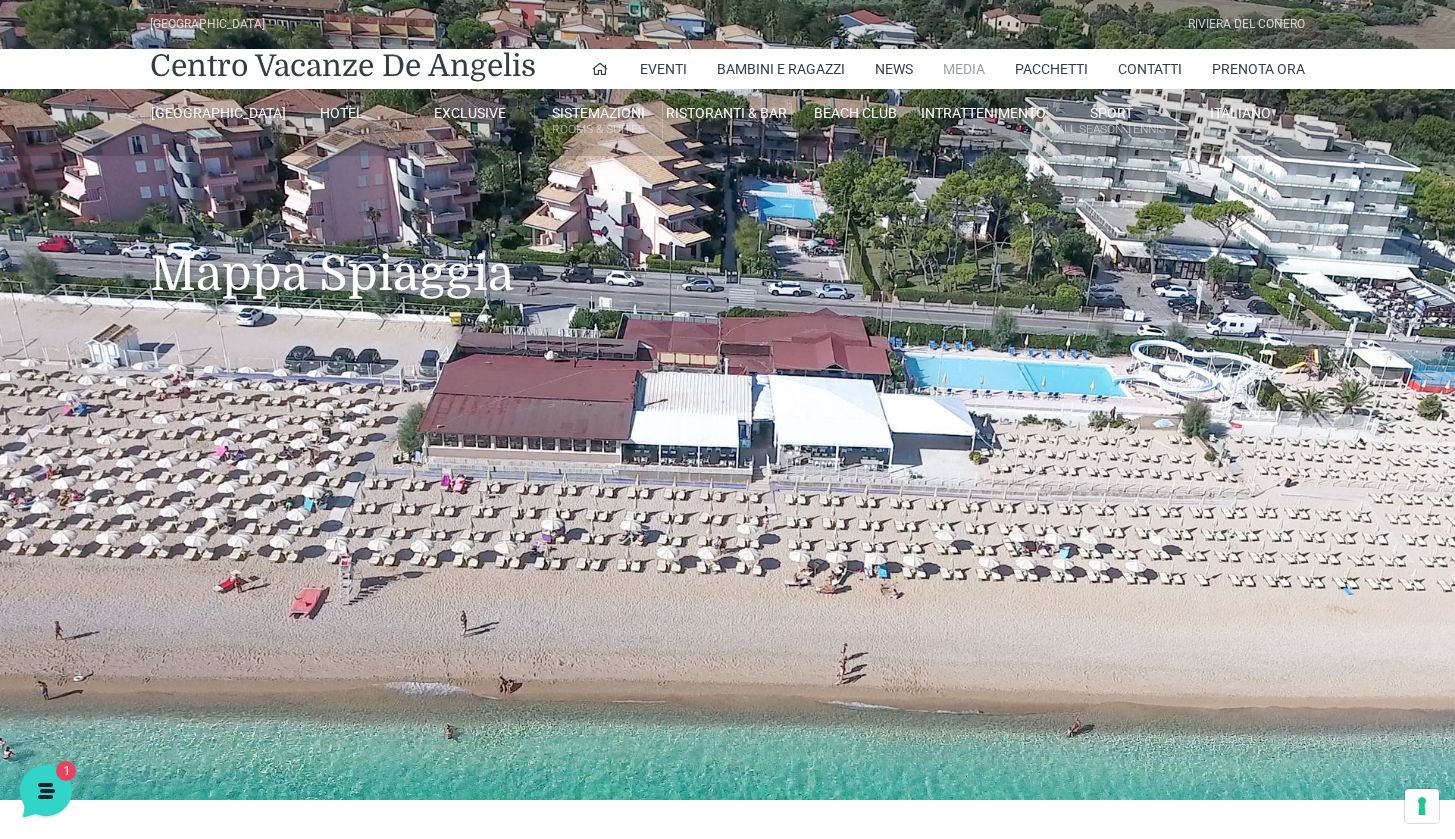 click on "Media" at bounding box center (964, 69) 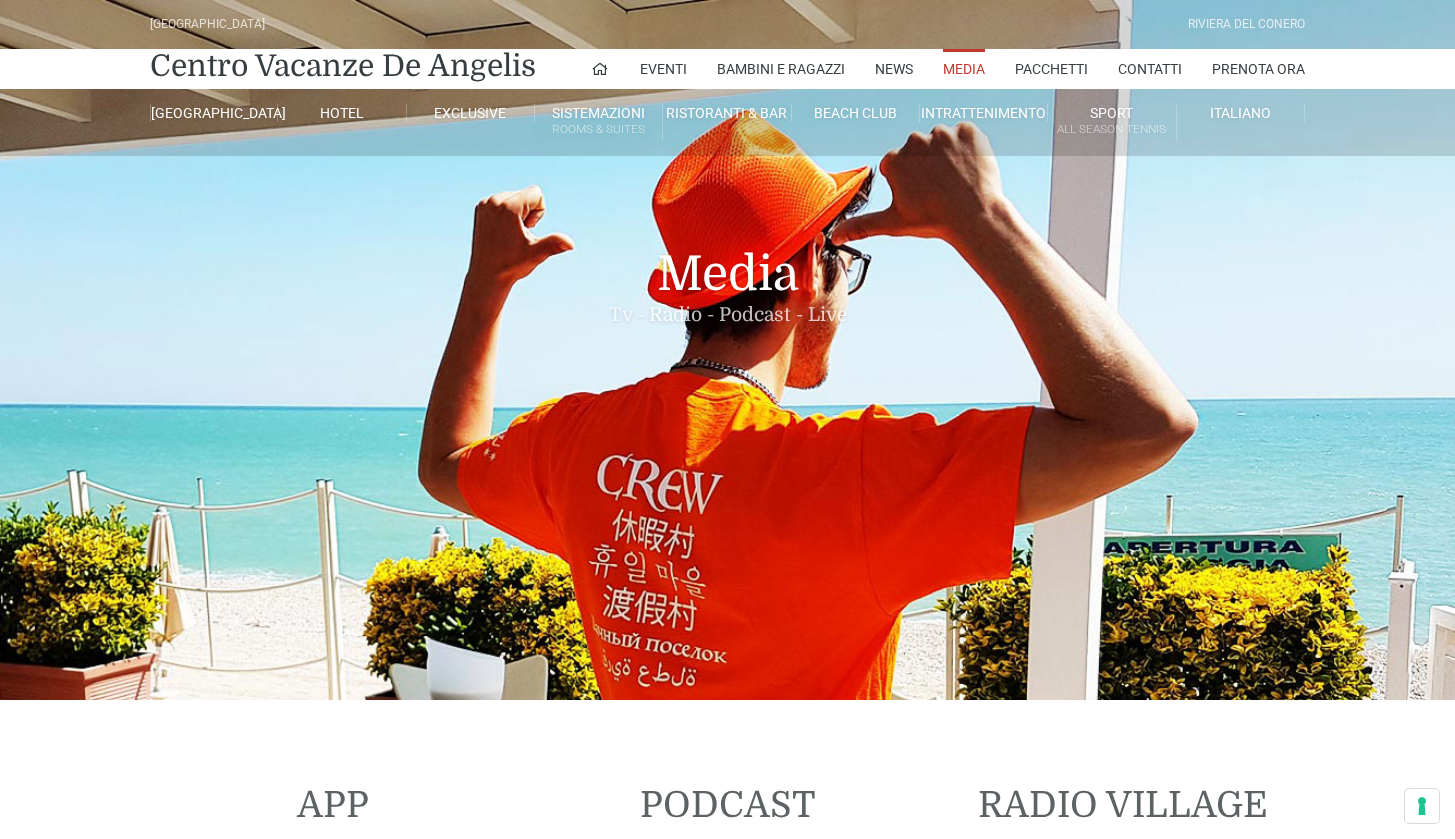 scroll, scrollTop: 0, scrollLeft: 0, axis: both 